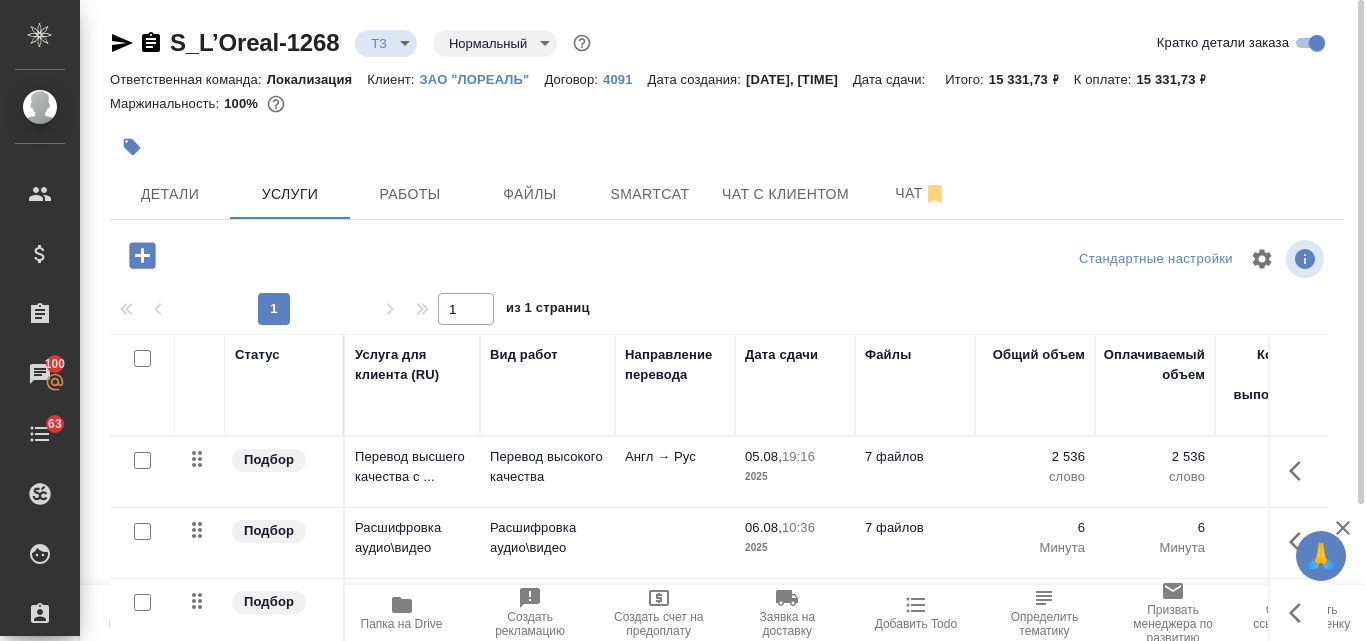 scroll, scrollTop: 0, scrollLeft: 0, axis: both 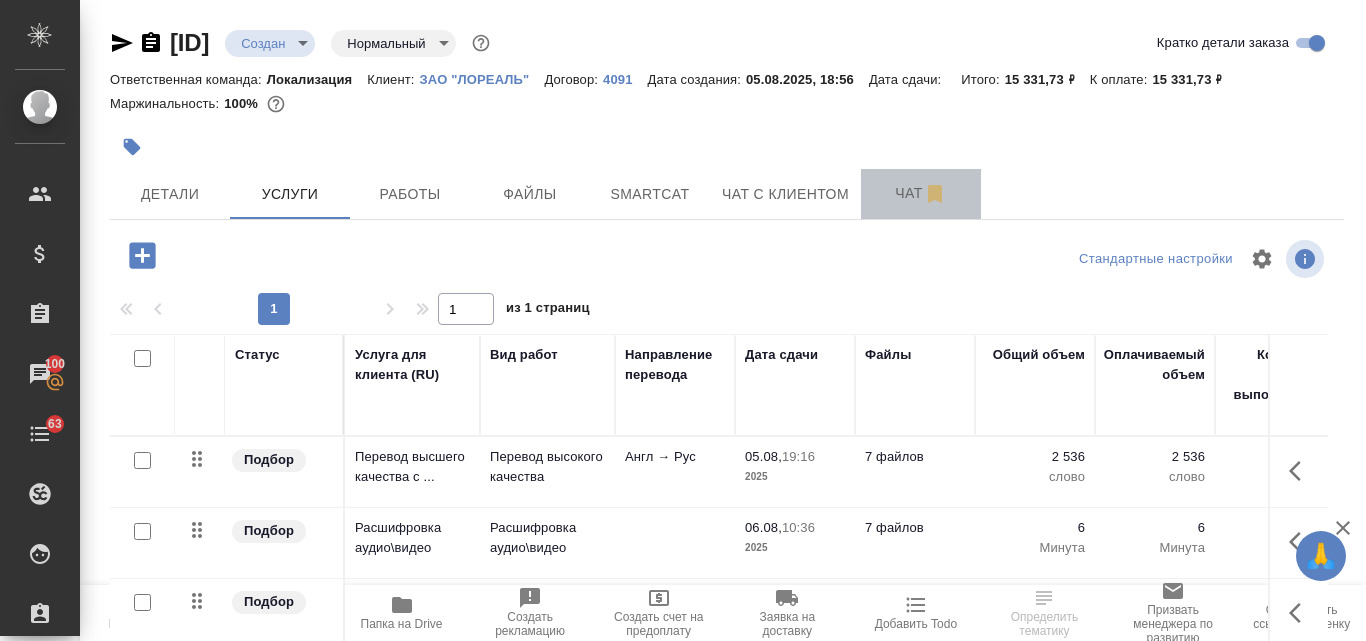 click on "Чат" at bounding box center (921, 193) 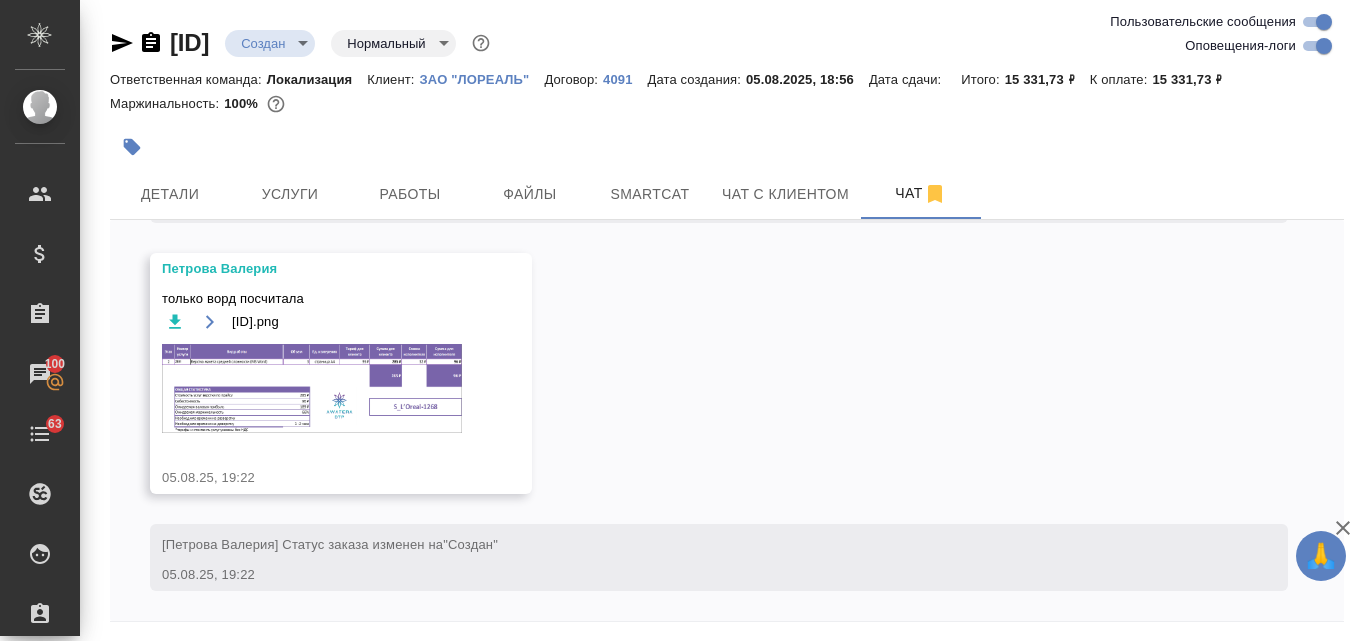 scroll, scrollTop: 1832, scrollLeft: 0, axis: vertical 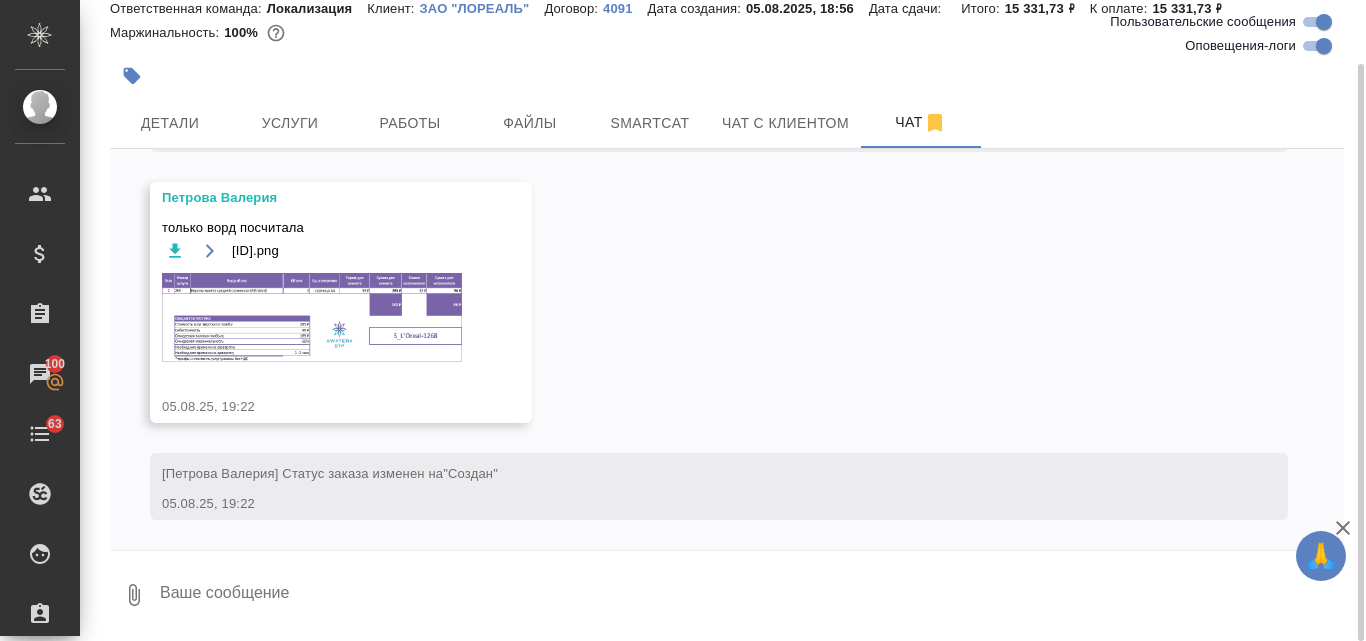 click at bounding box center [751, 595] 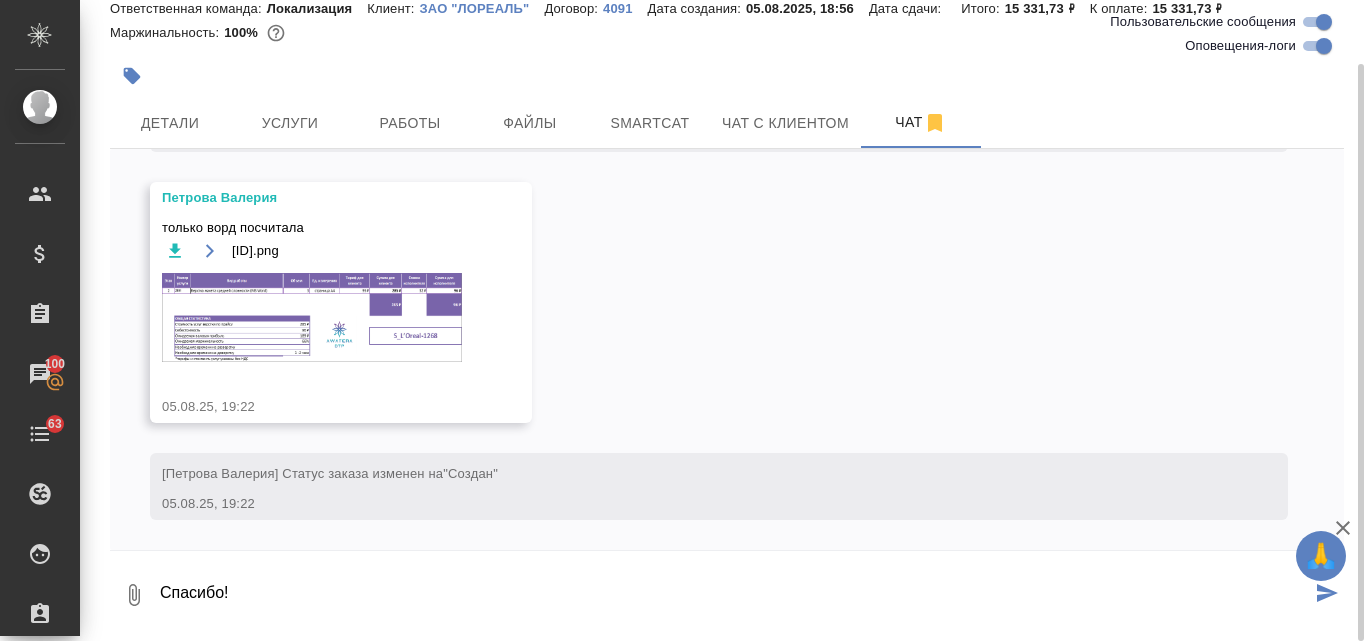 type on "Спасибо!" 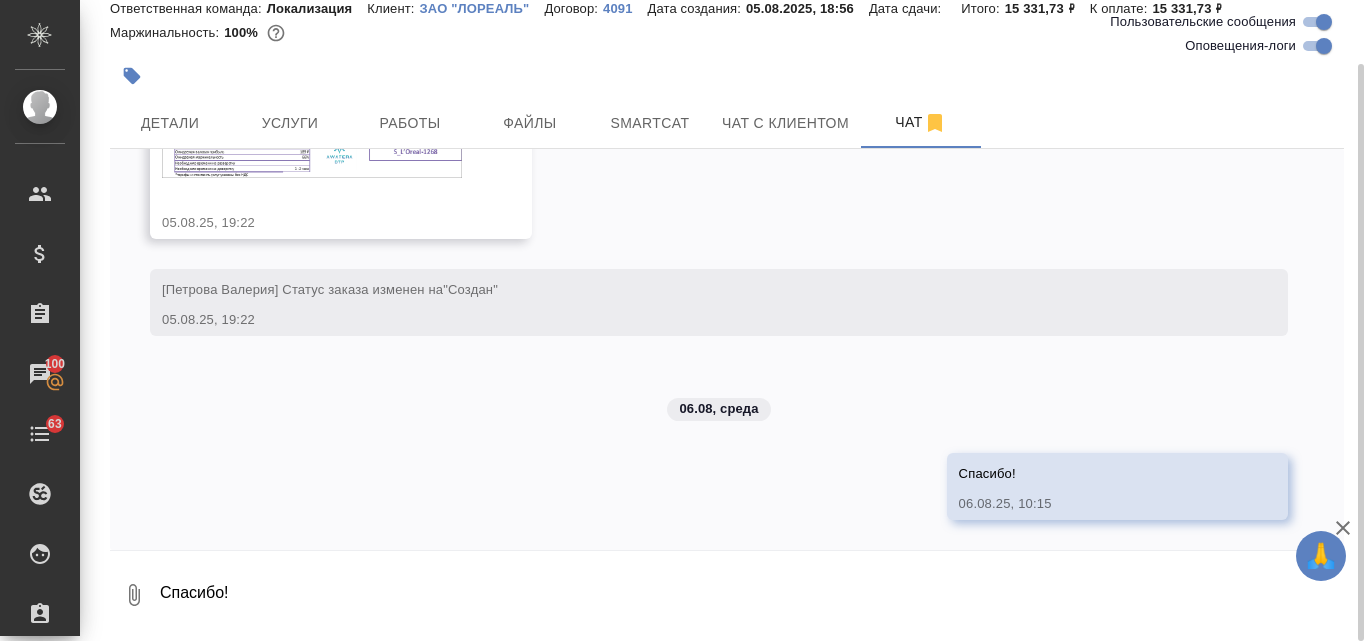 scroll, scrollTop: 2016, scrollLeft: 0, axis: vertical 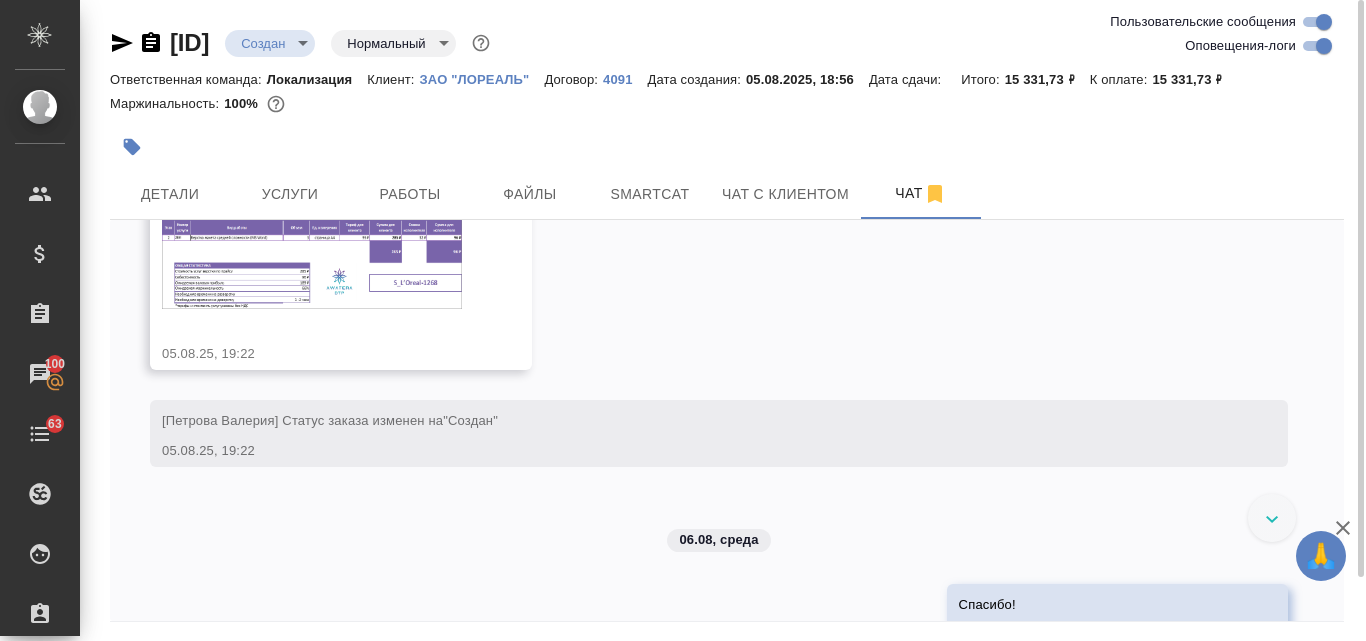 click at bounding box center (312, 264) 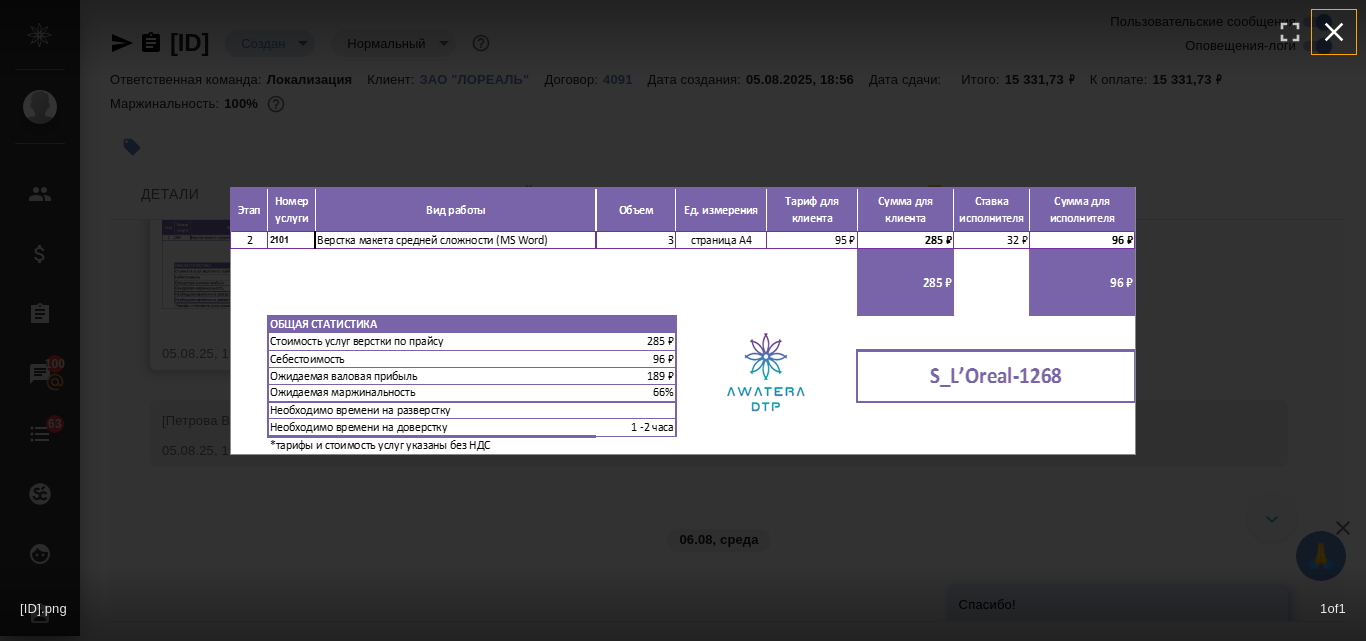 click 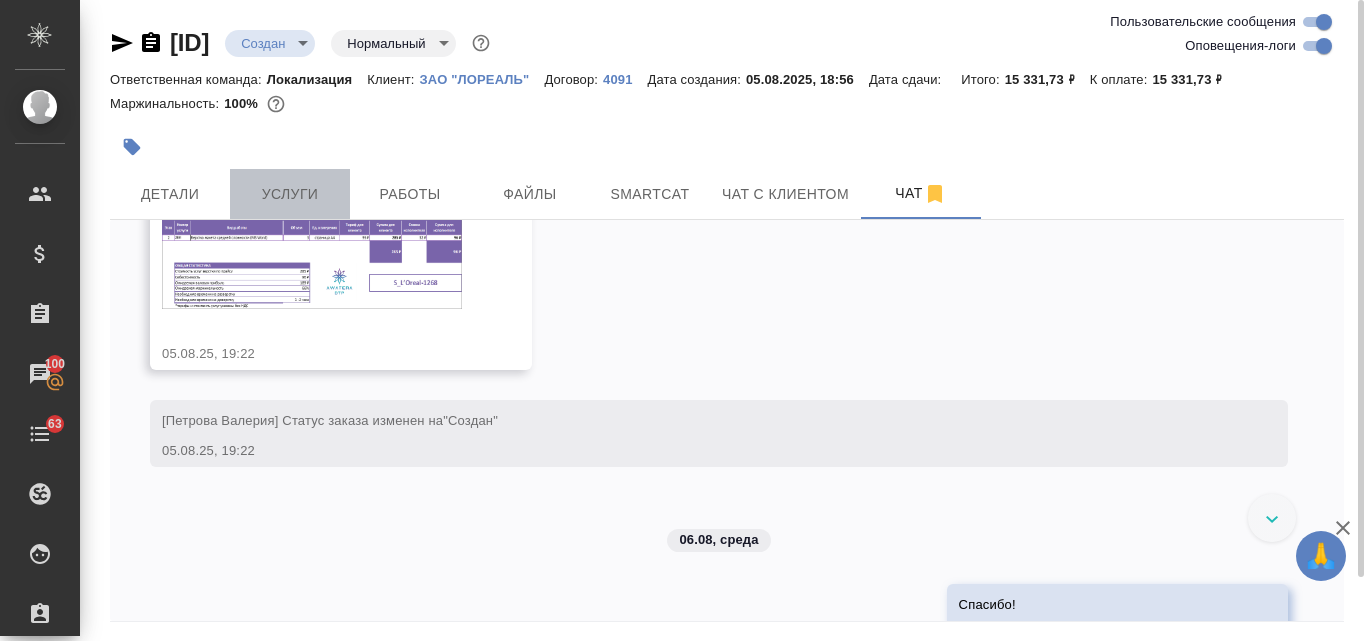 click on "Услуги" at bounding box center (290, 194) 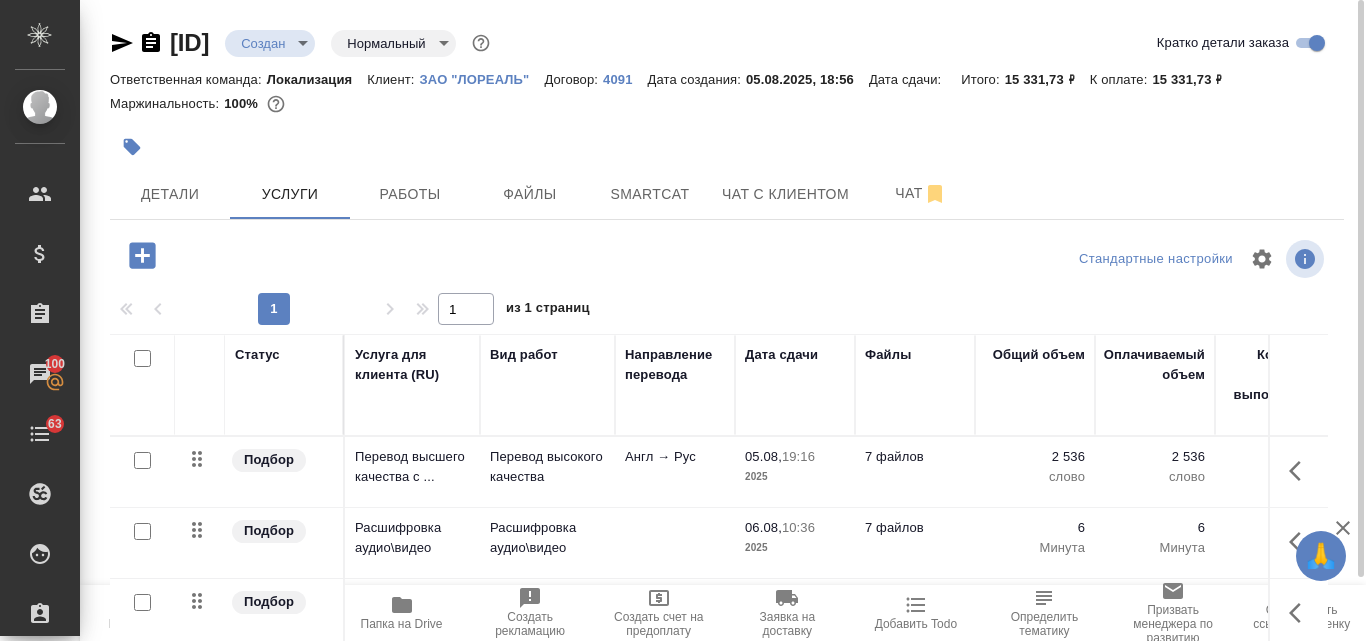 click 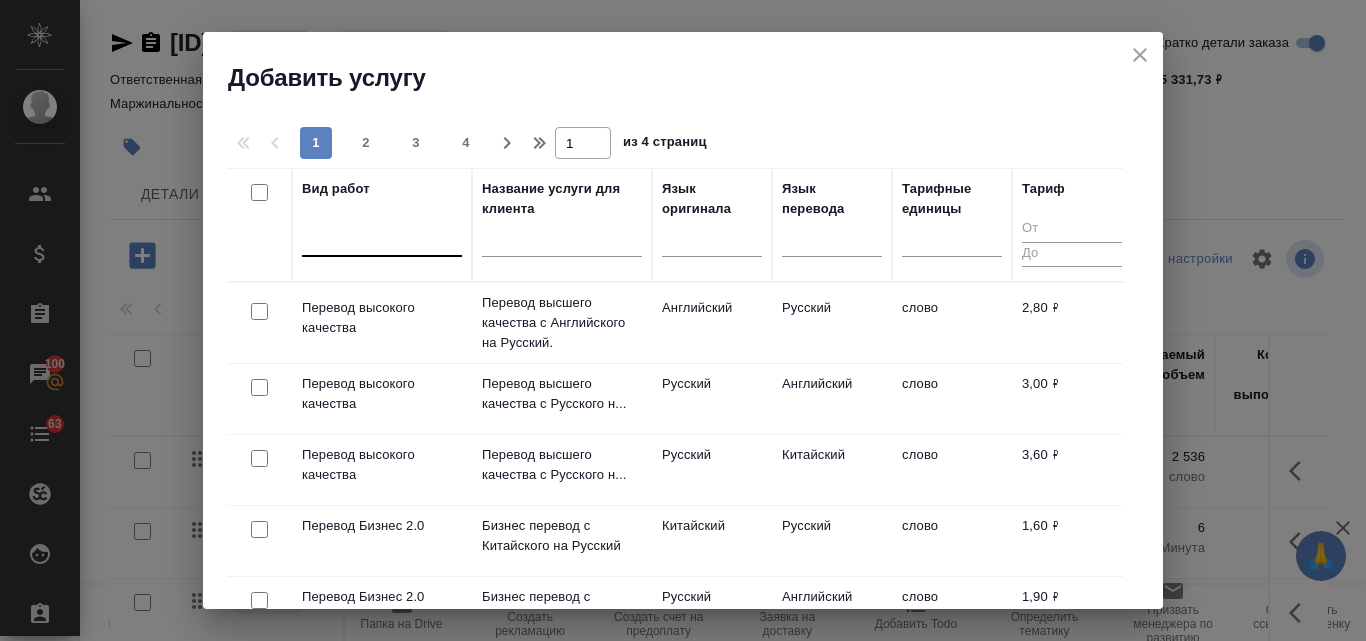 click at bounding box center (382, 236) 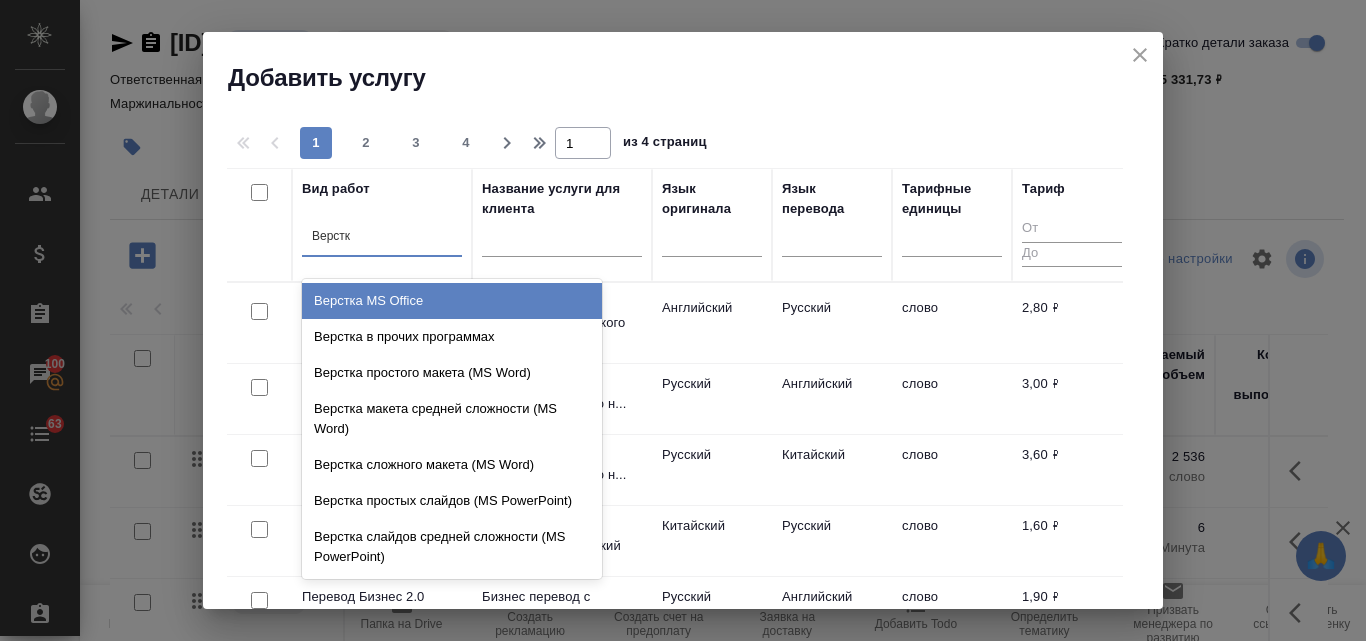 type on "Верстка" 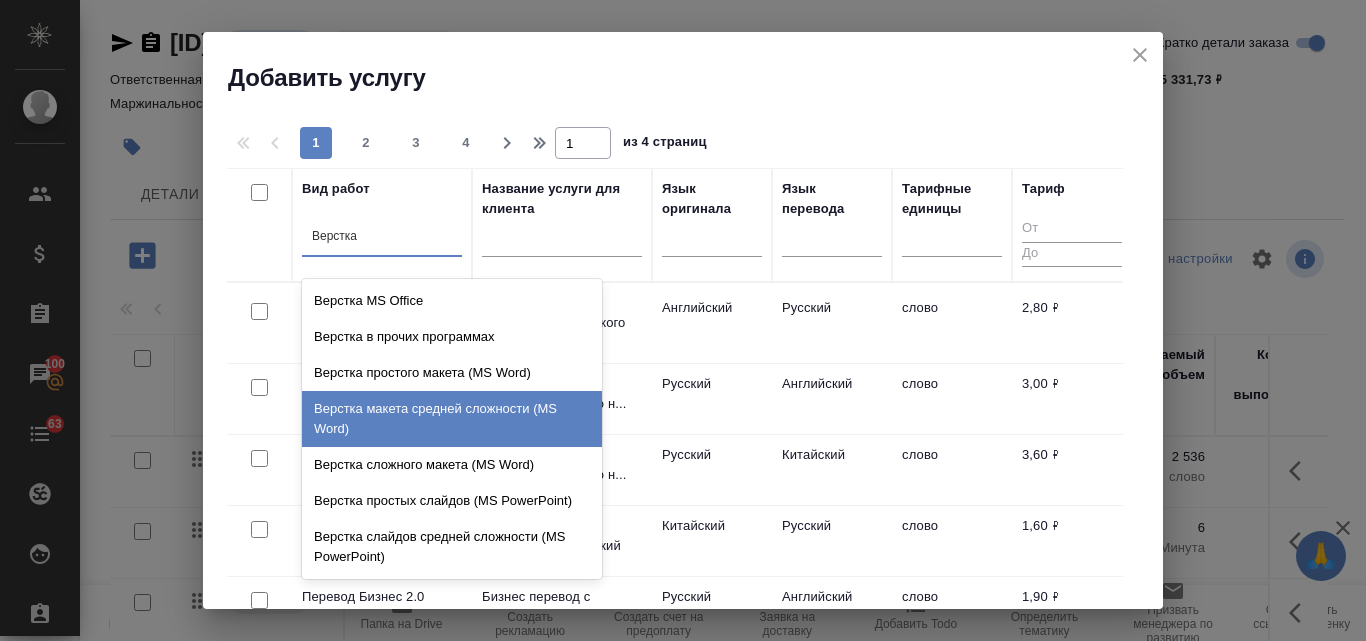 click on "Верстка макета средней сложности (MS Word)" at bounding box center (452, 419) 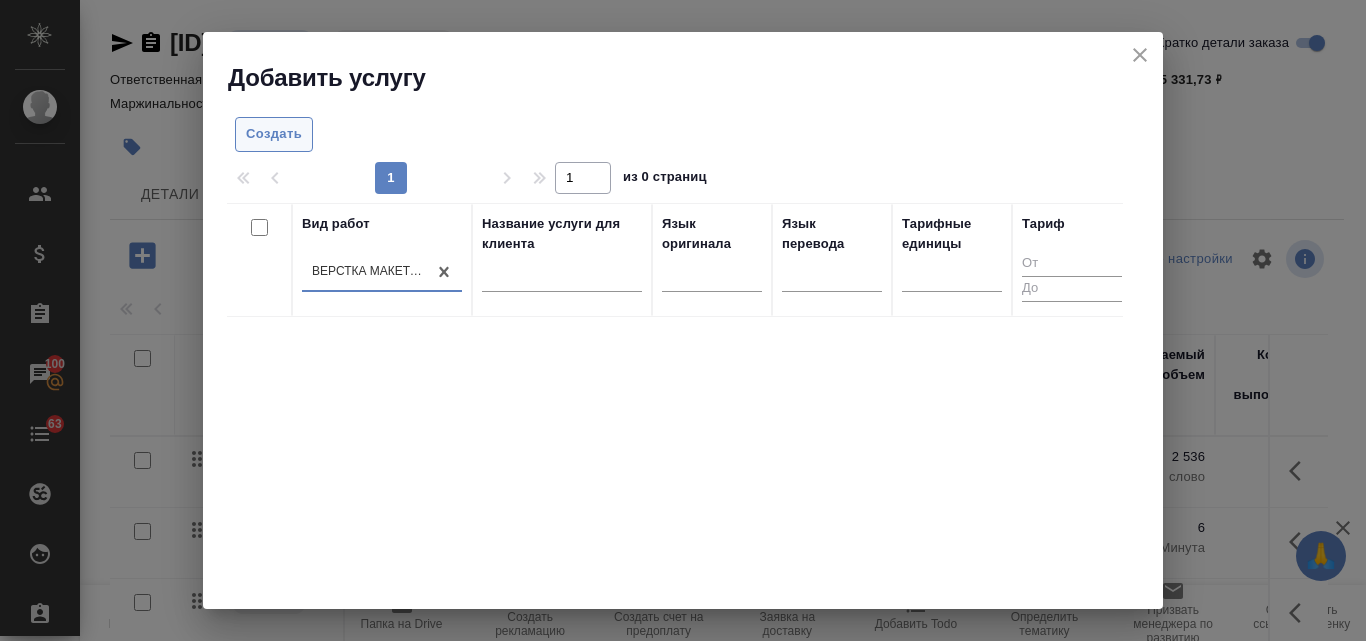click on "Создать" at bounding box center (274, 134) 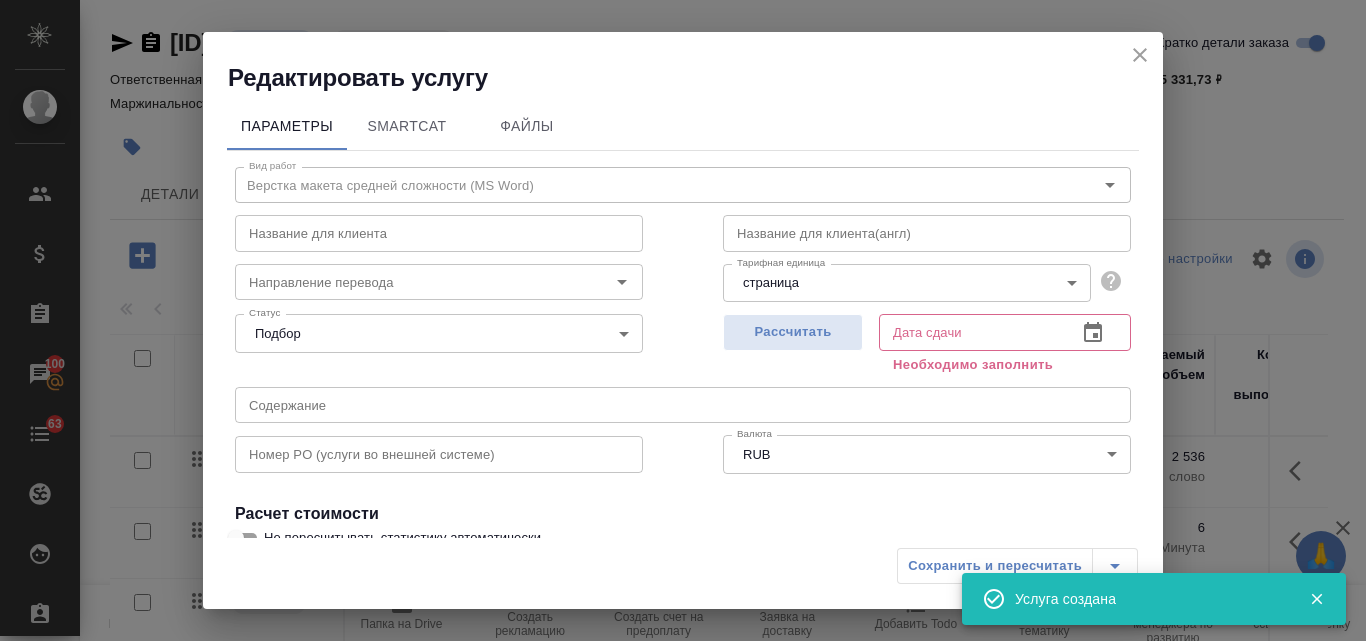 scroll, scrollTop: 200, scrollLeft: 0, axis: vertical 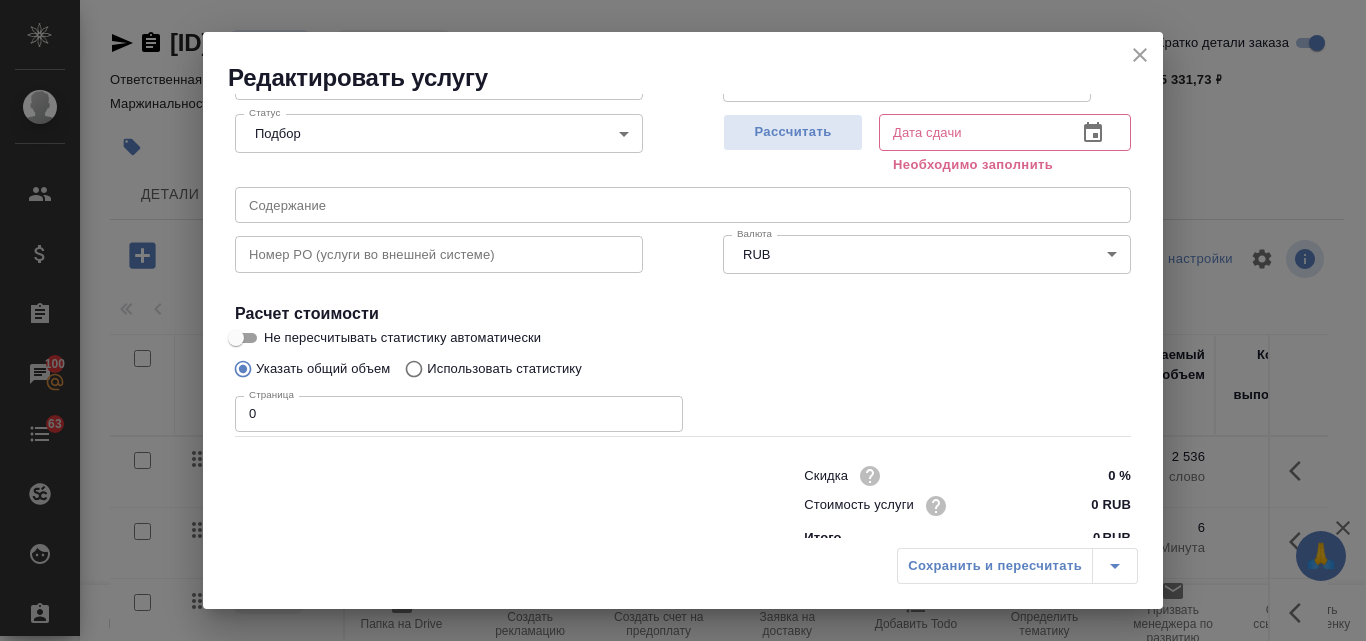 click 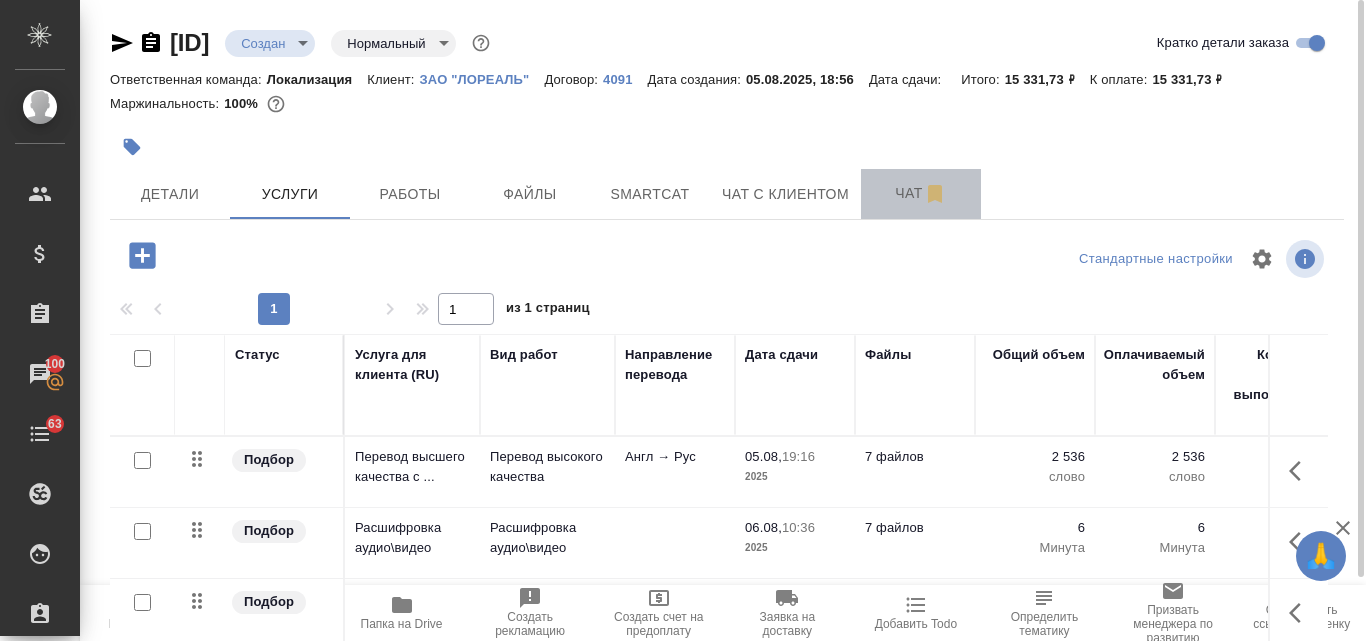 click on "Чат" at bounding box center (921, 193) 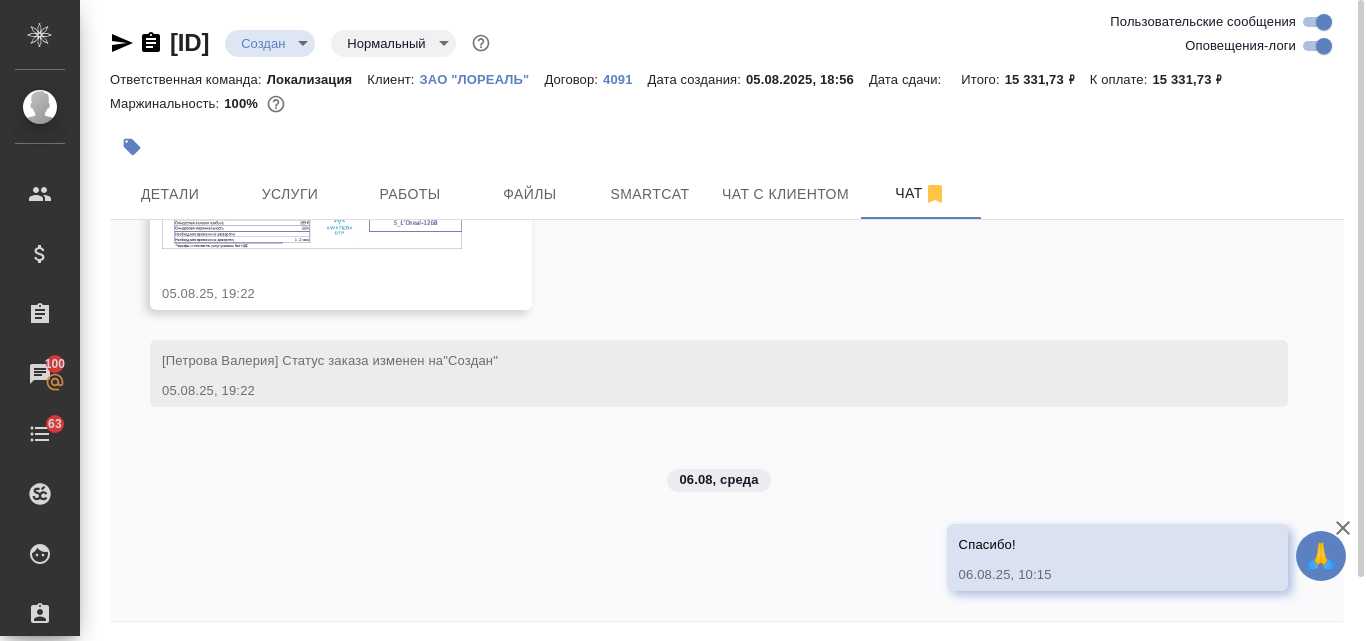 scroll, scrollTop: 1916, scrollLeft: 0, axis: vertical 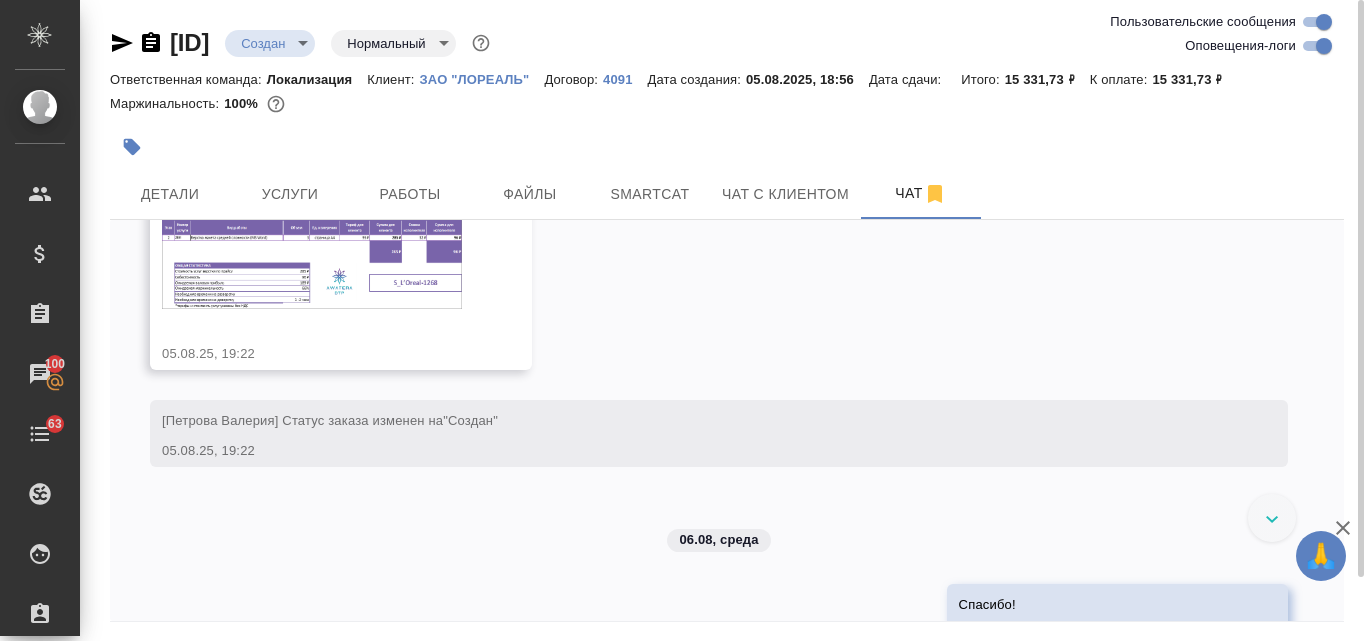 click at bounding box center (312, 264) 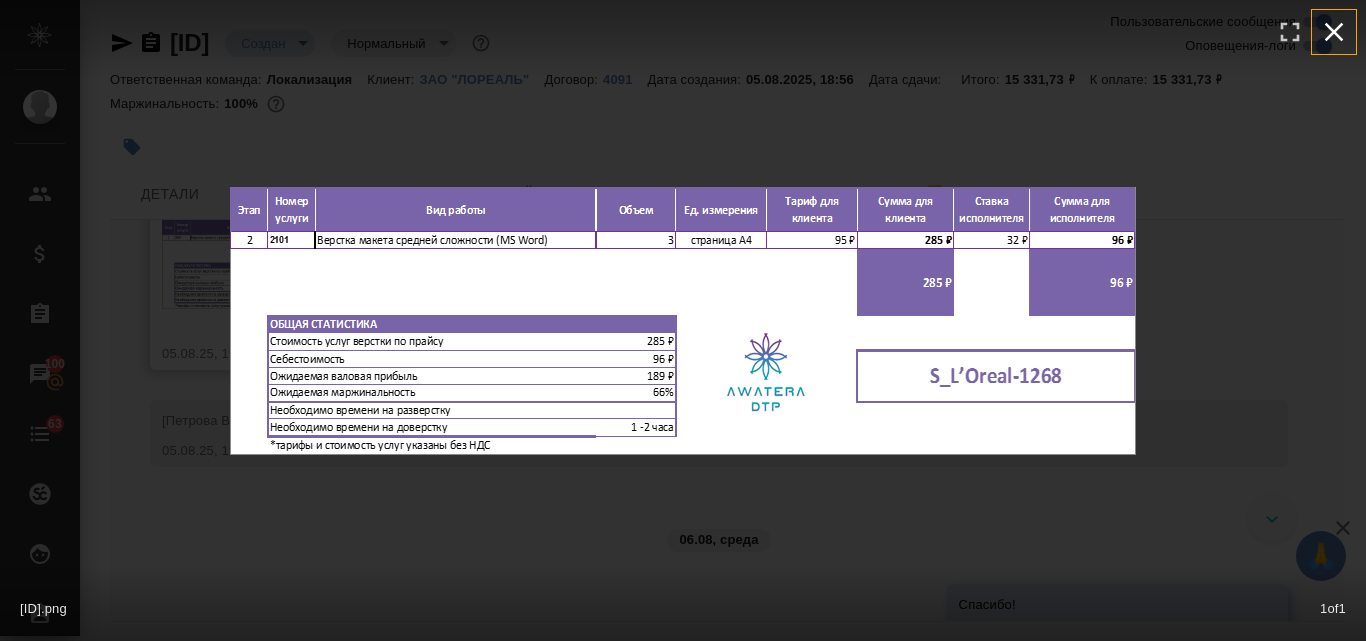 click 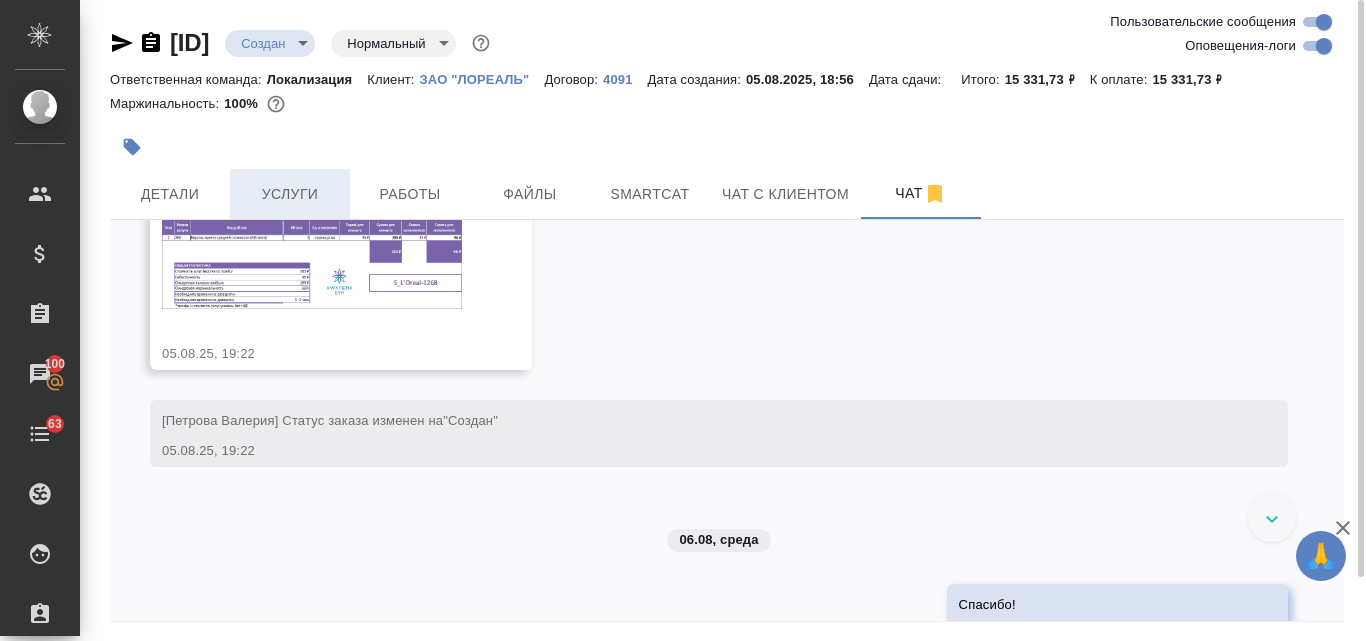click on "Услуги" at bounding box center [290, 194] 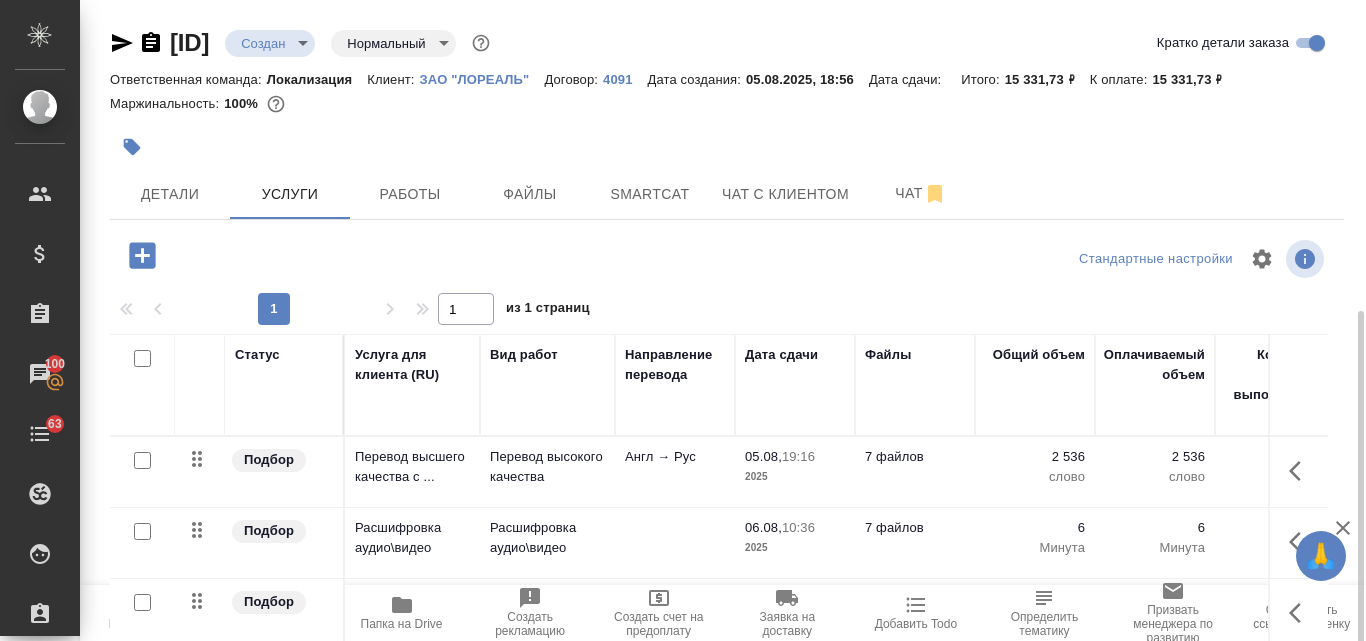 scroll, scrollTop: 174, scrollLeft: 0, axis: vertical 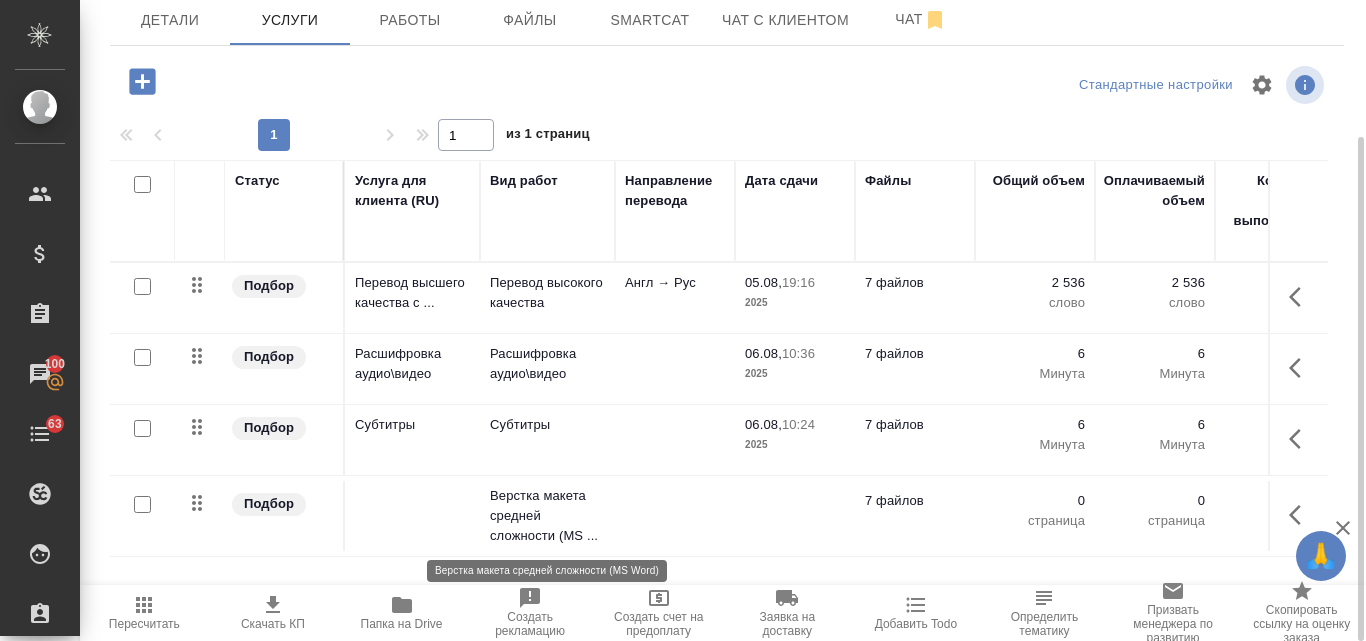 click on "Верстка макета средней сложности (MS ..." at bounding box center (547, 516) 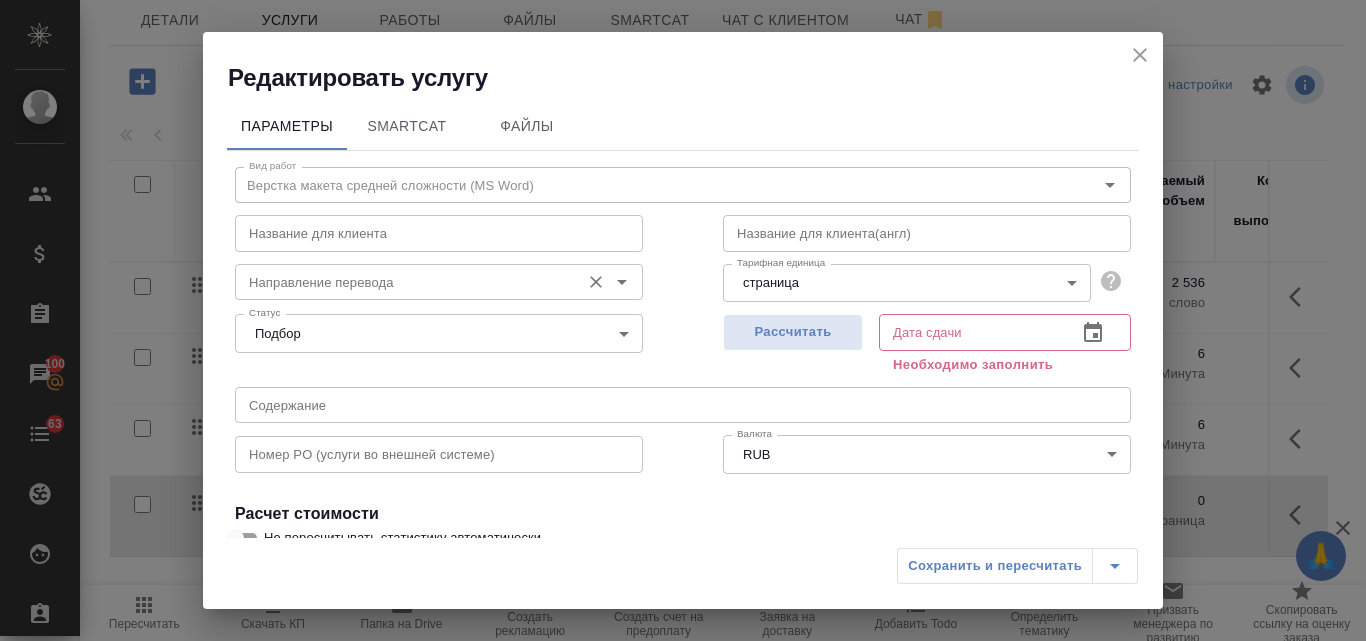 click on "Направление перевода" at bounding box center [405, 282] 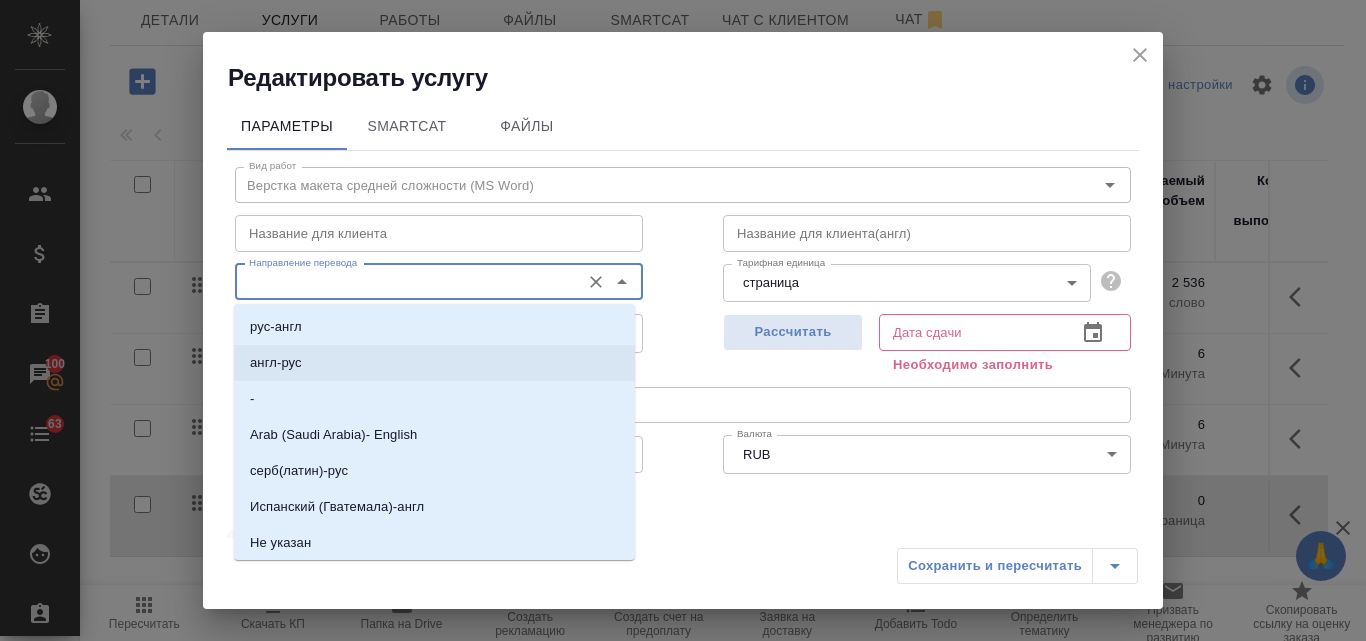 click on "англ-рус" at bounding box center (434, 363) 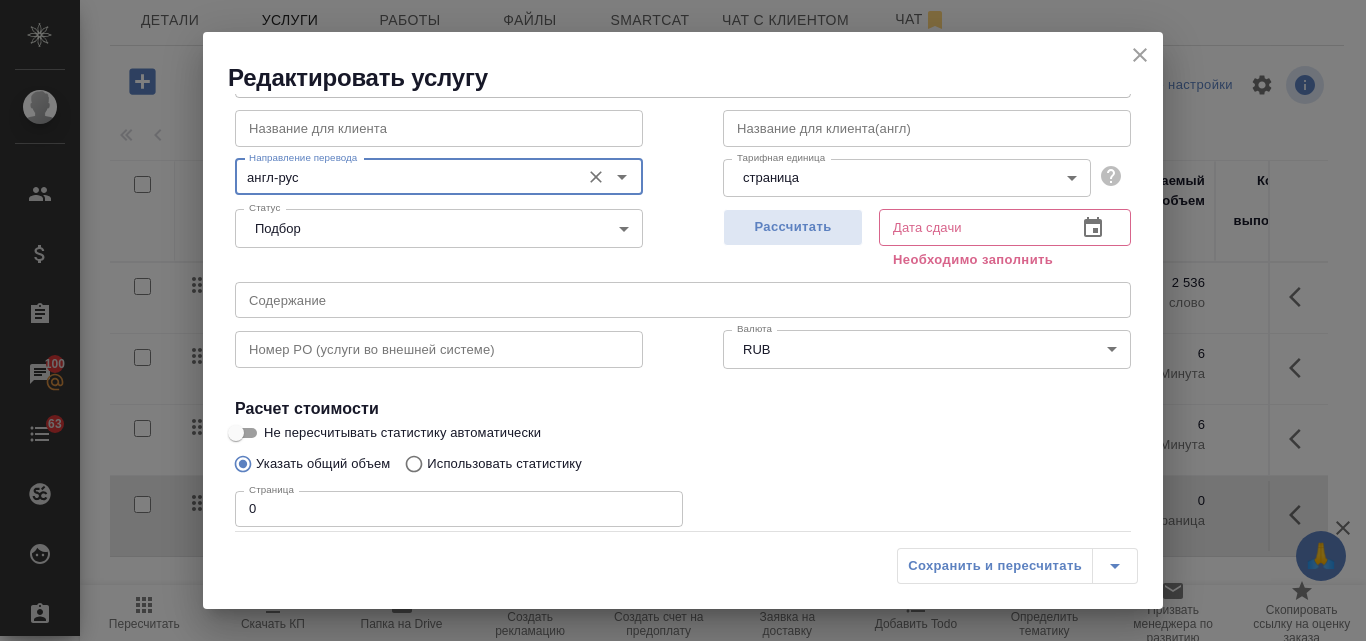scroll, scrollTop: 200, scrollLeft: 0, axis: vertical 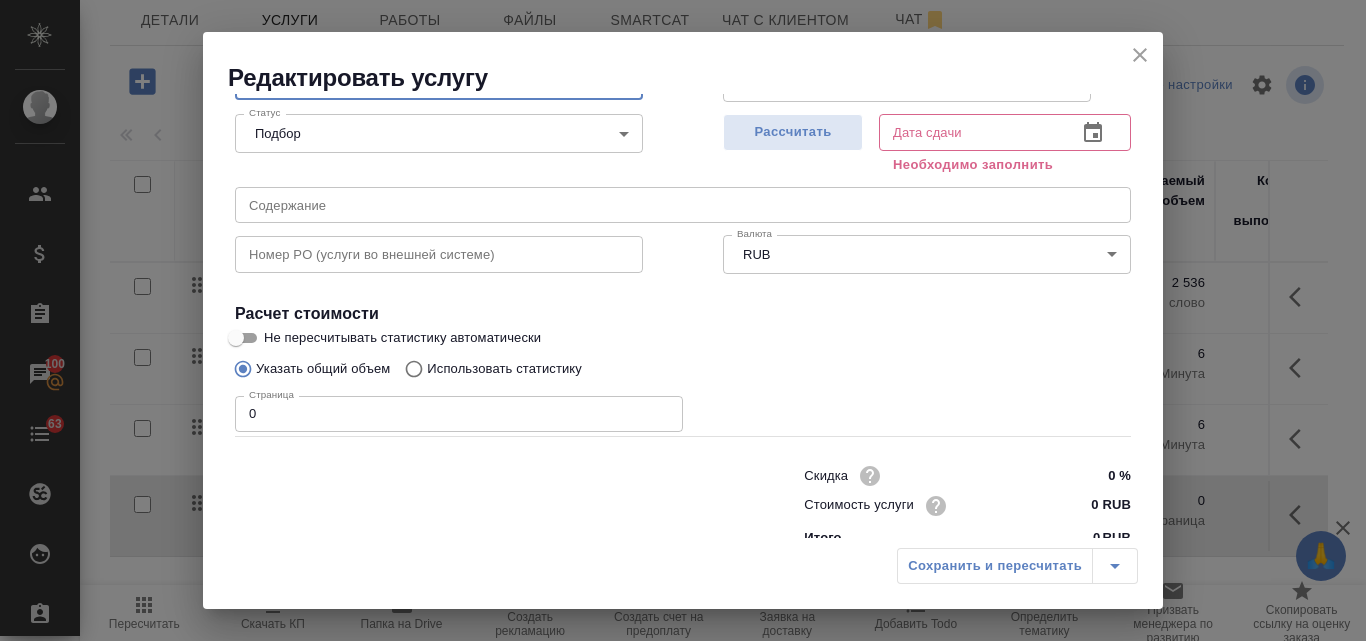 click on "0" at bounding box center [459, 414] 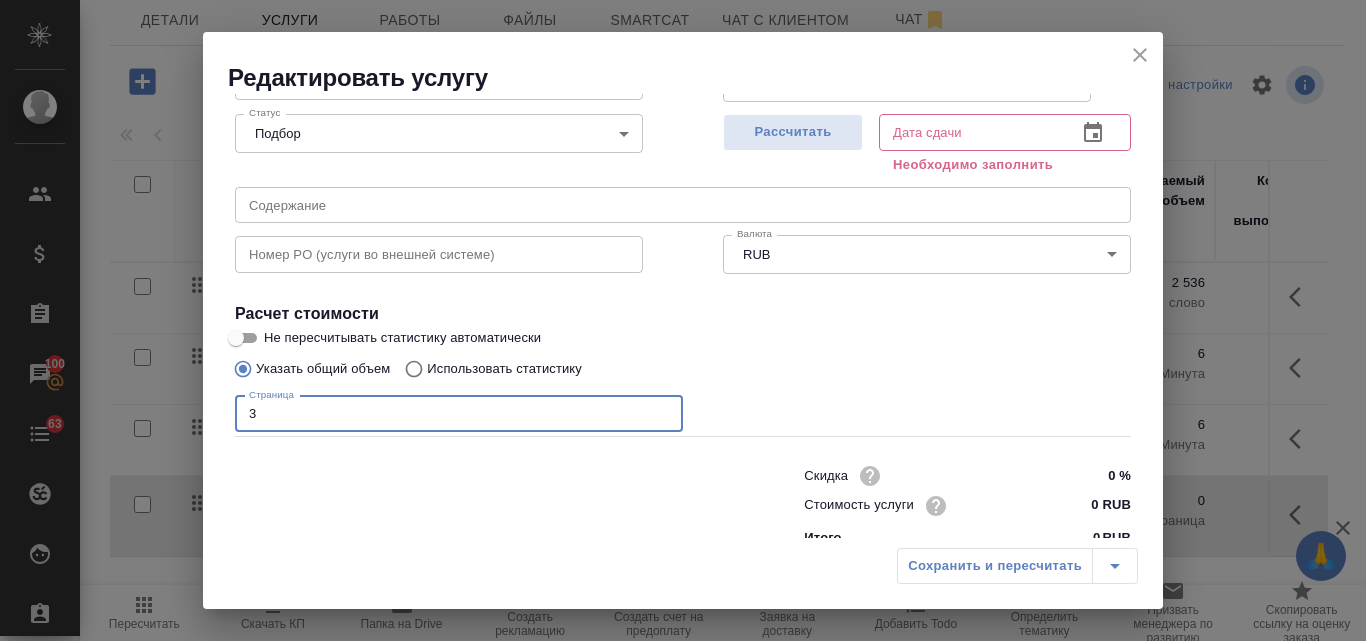 type on "3" 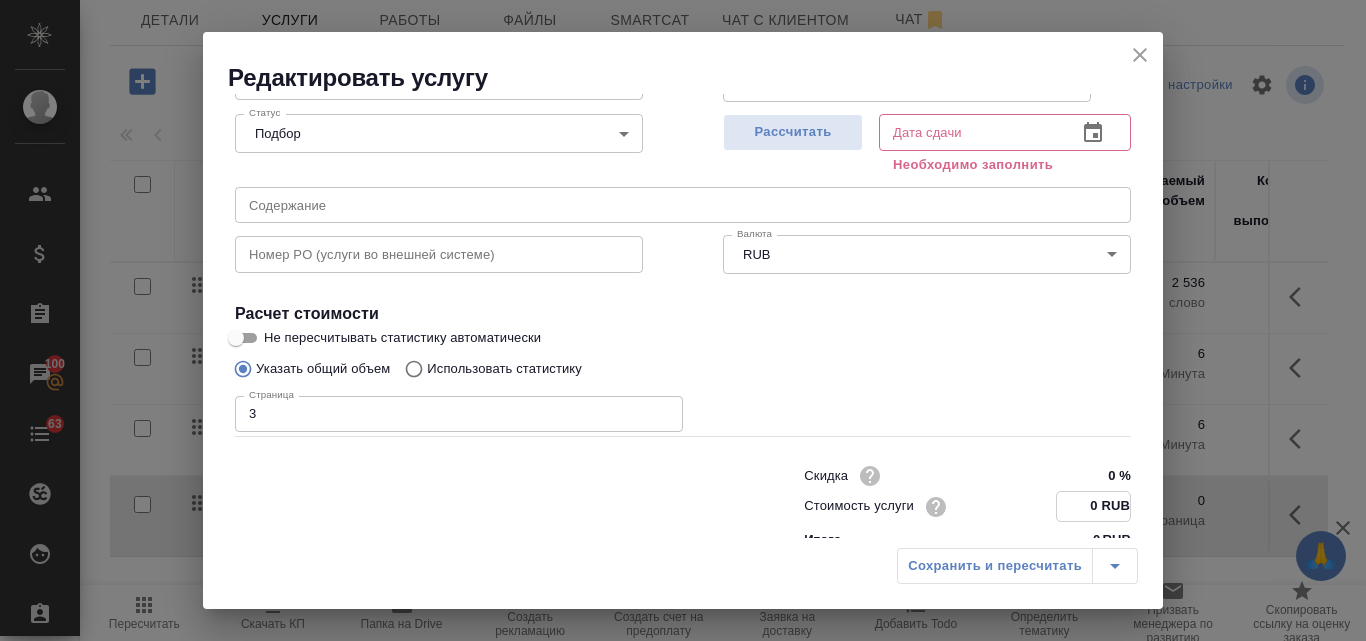 click on "0 RUB" at bounding box center [1093, 506] 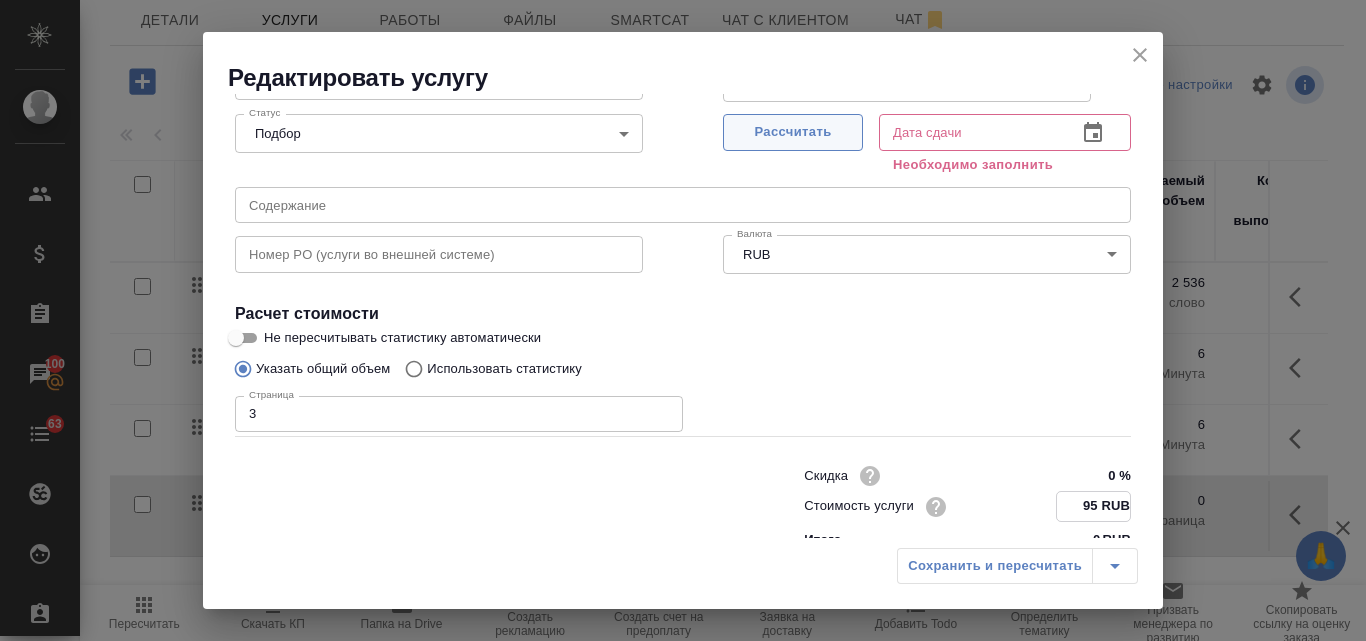 type on "95 RUB" 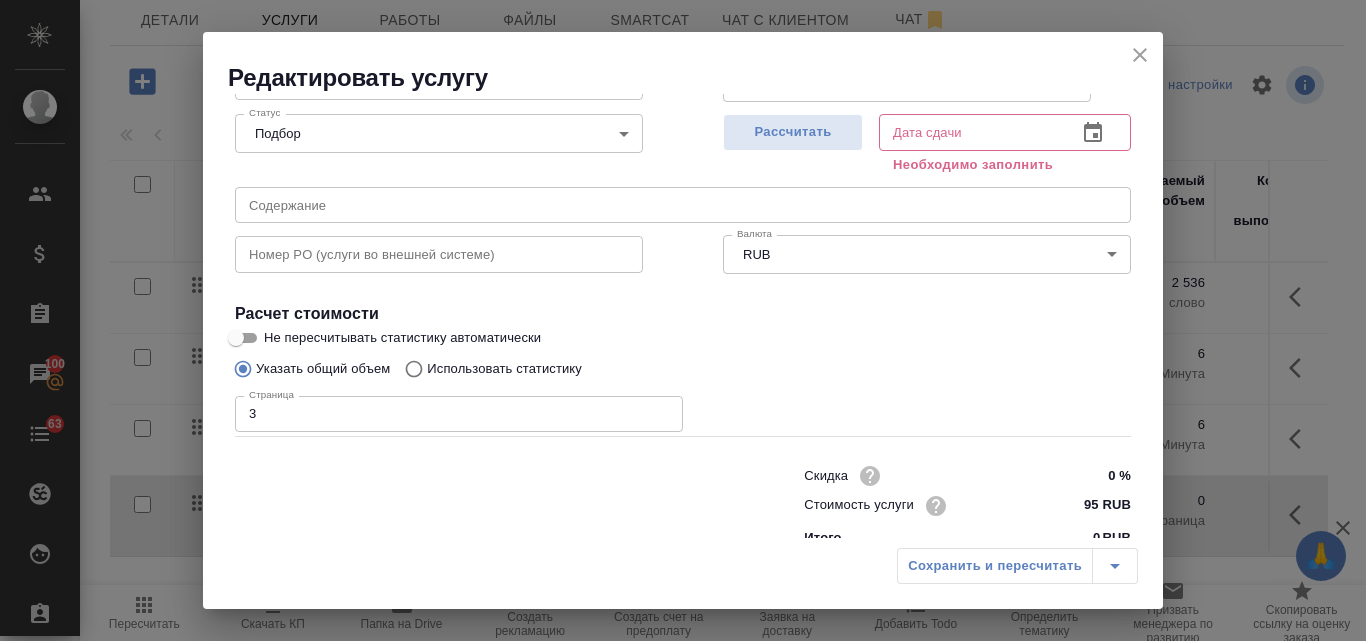 type on "06.08.2025 10:31" 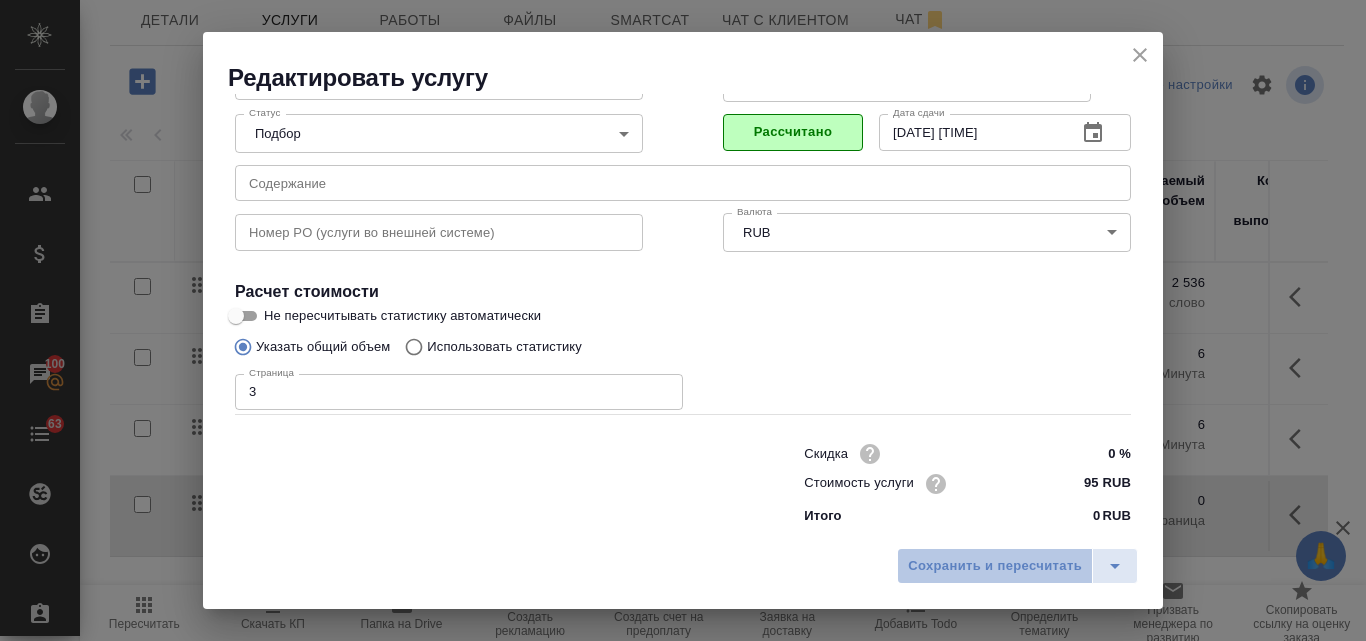 click on "Сохранить и пересчитать" at bounding box center [995, 566] 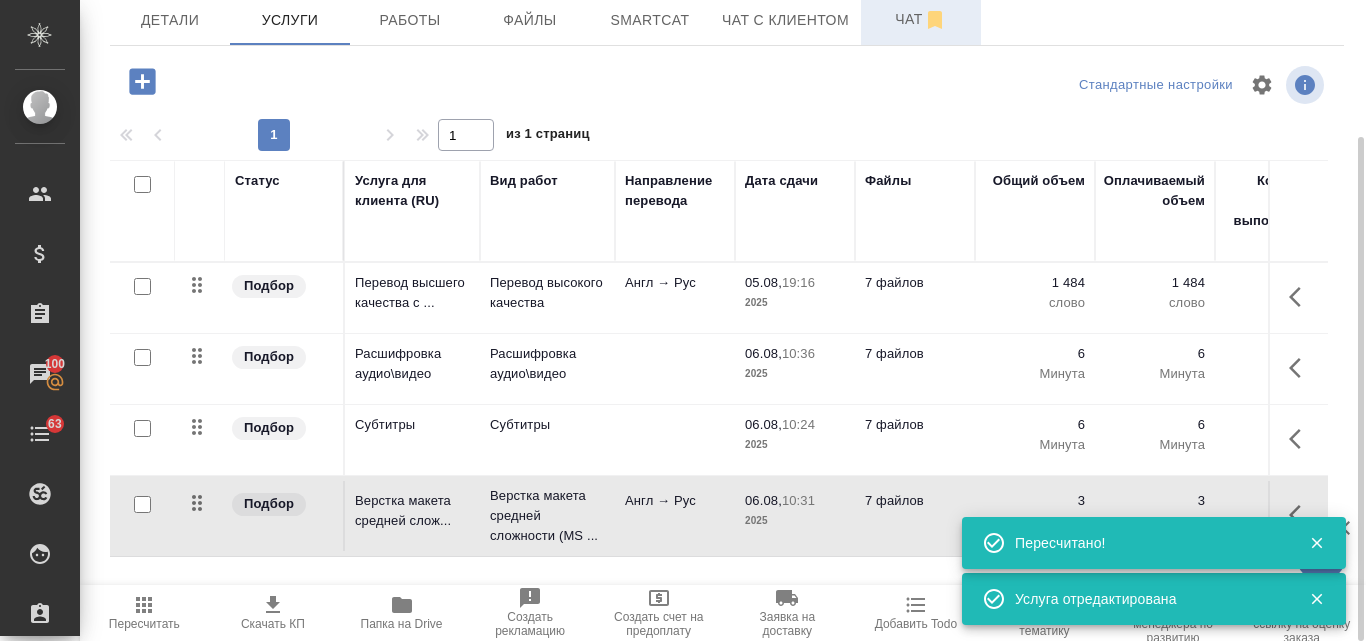 click on "Чат" at bounding box center (921, 19) 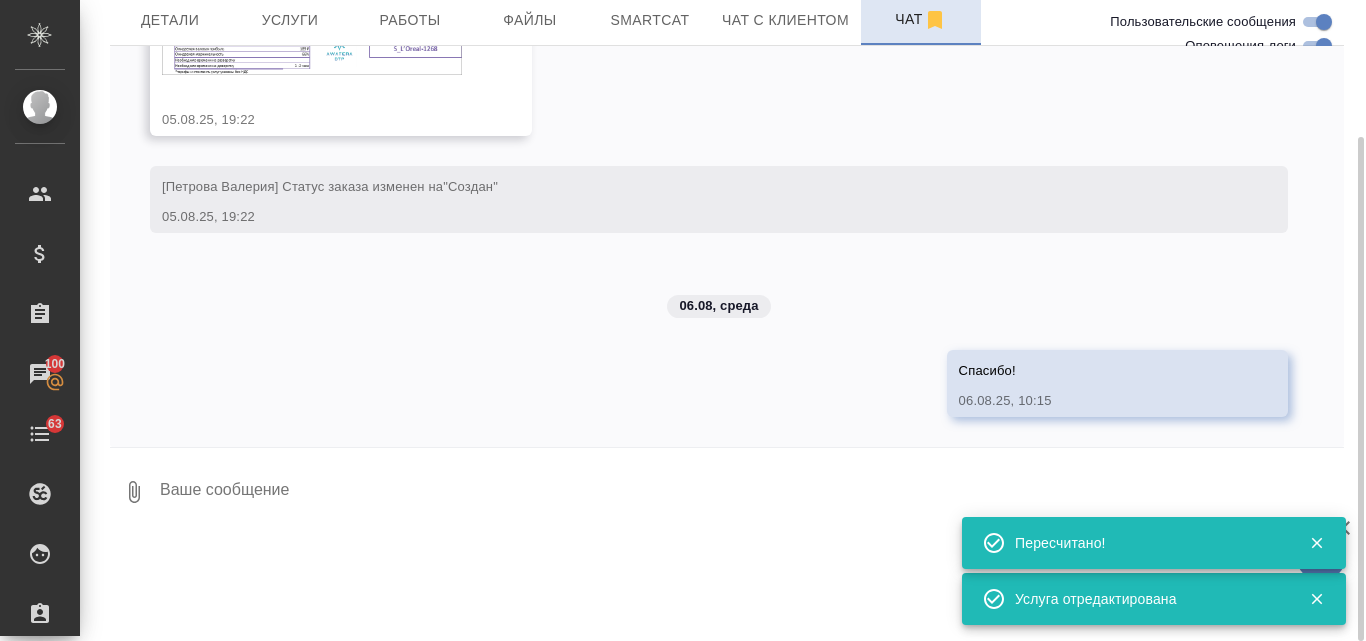 scroll, scrollTop: 2016, scrollLeft: 0, axis: vertical 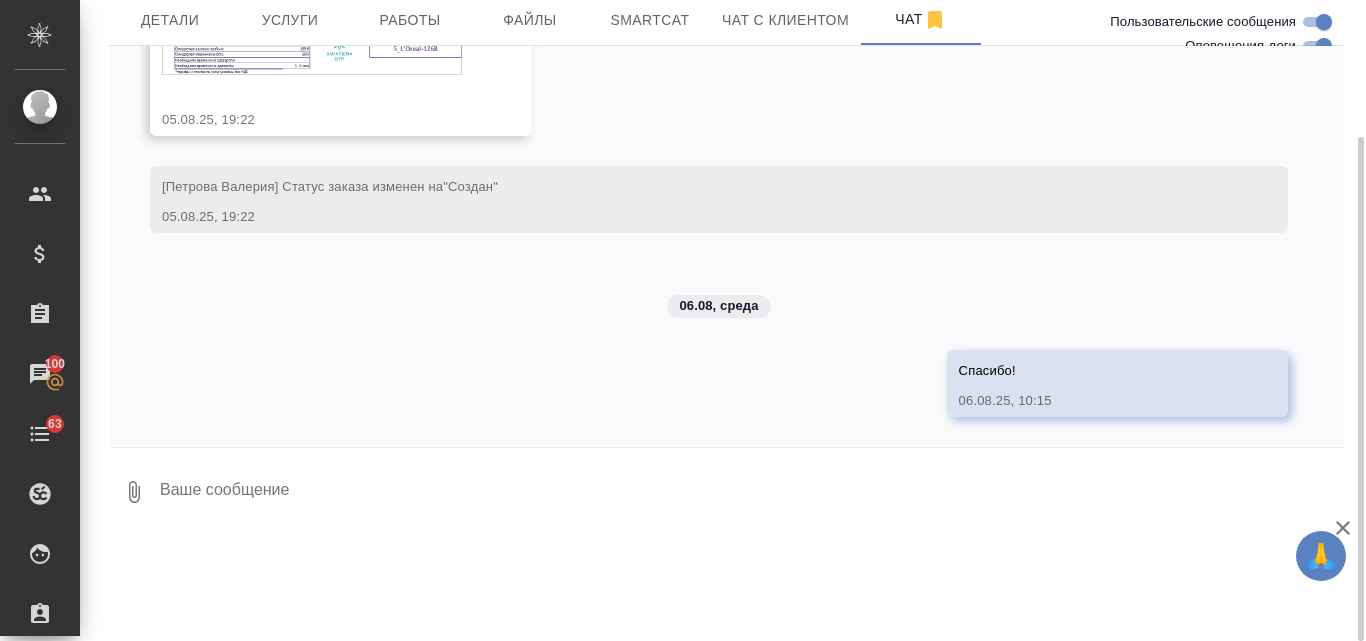 click at bounding box center [312, 30] 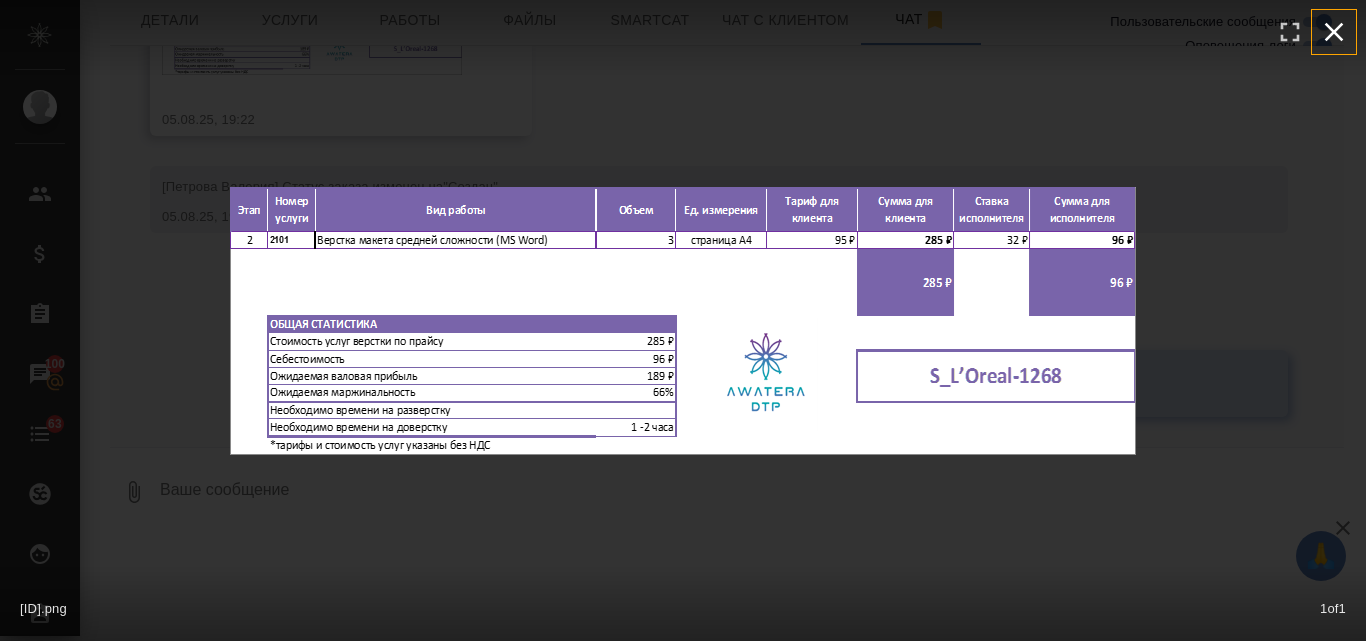 click 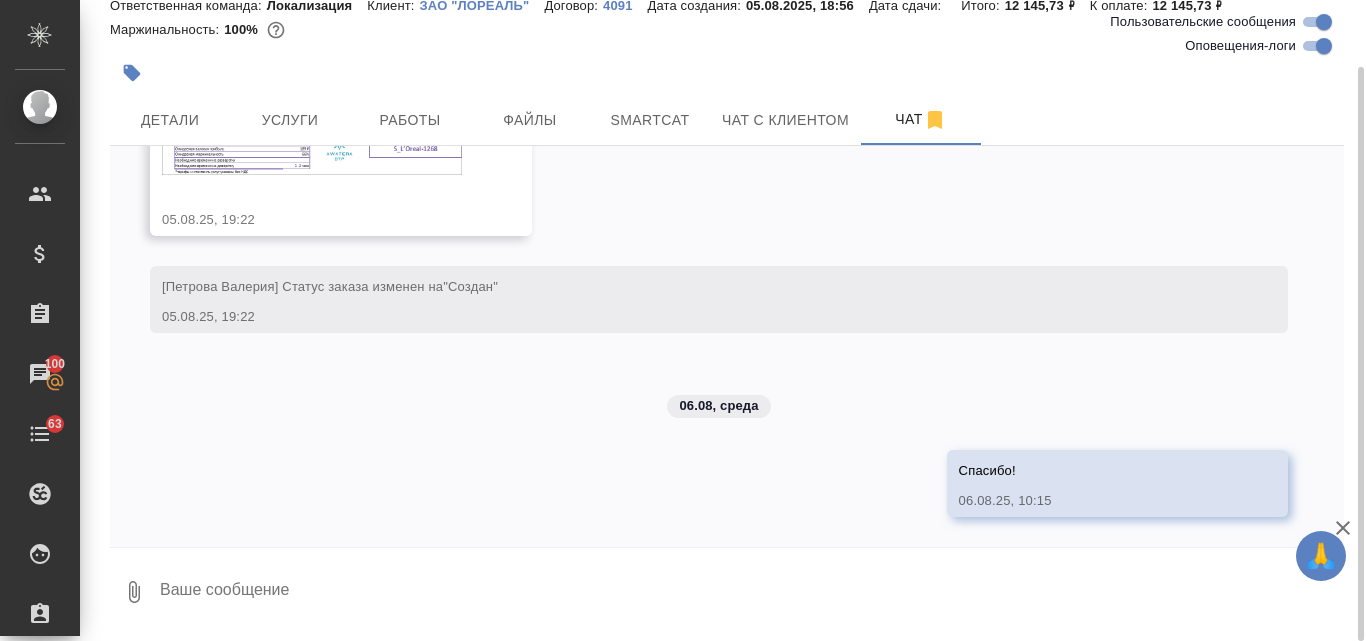 scroll, scrollTop: 0, scrollLeft: 0, axis: both 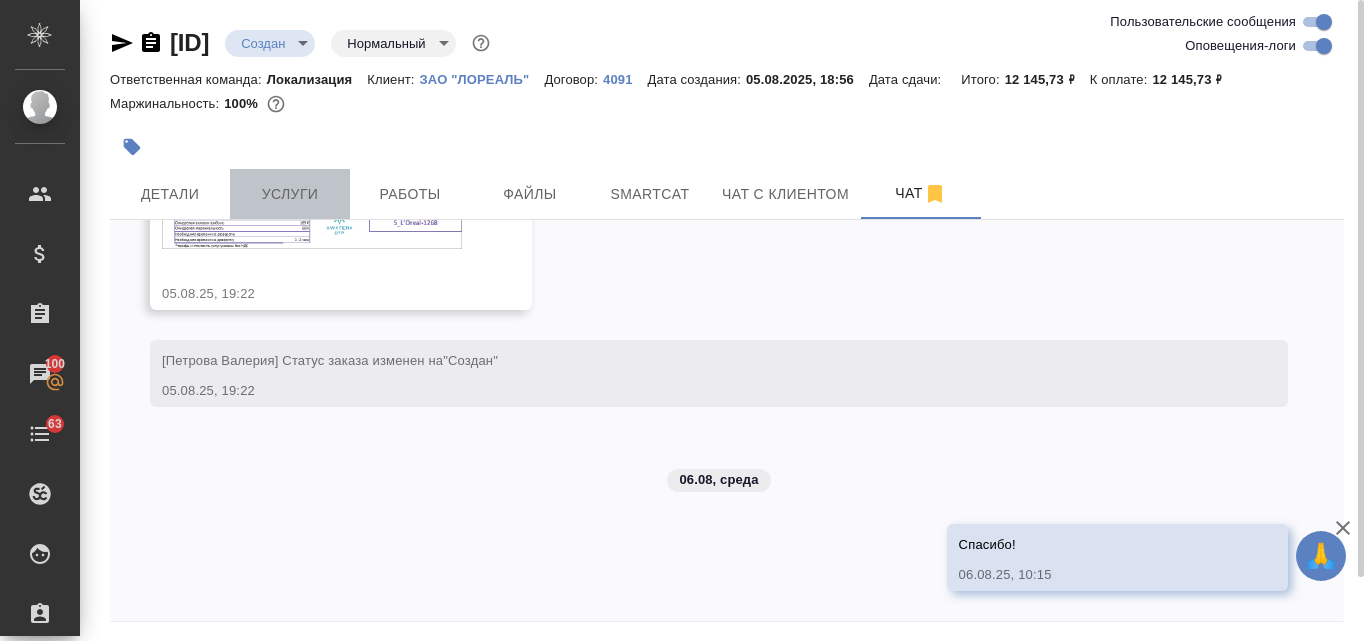 click on "Услуги" at bounding box center [290, 194] 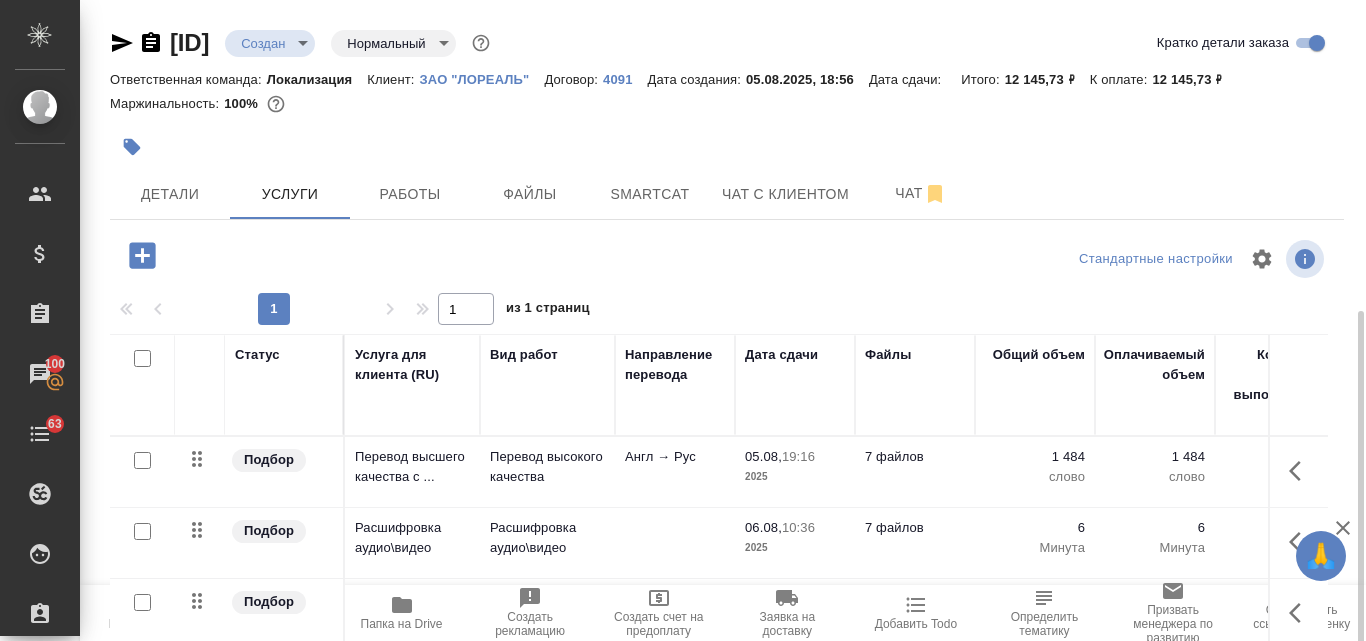 scroll, scrollTop: 174, scrollLeft: 0, axis: vertical 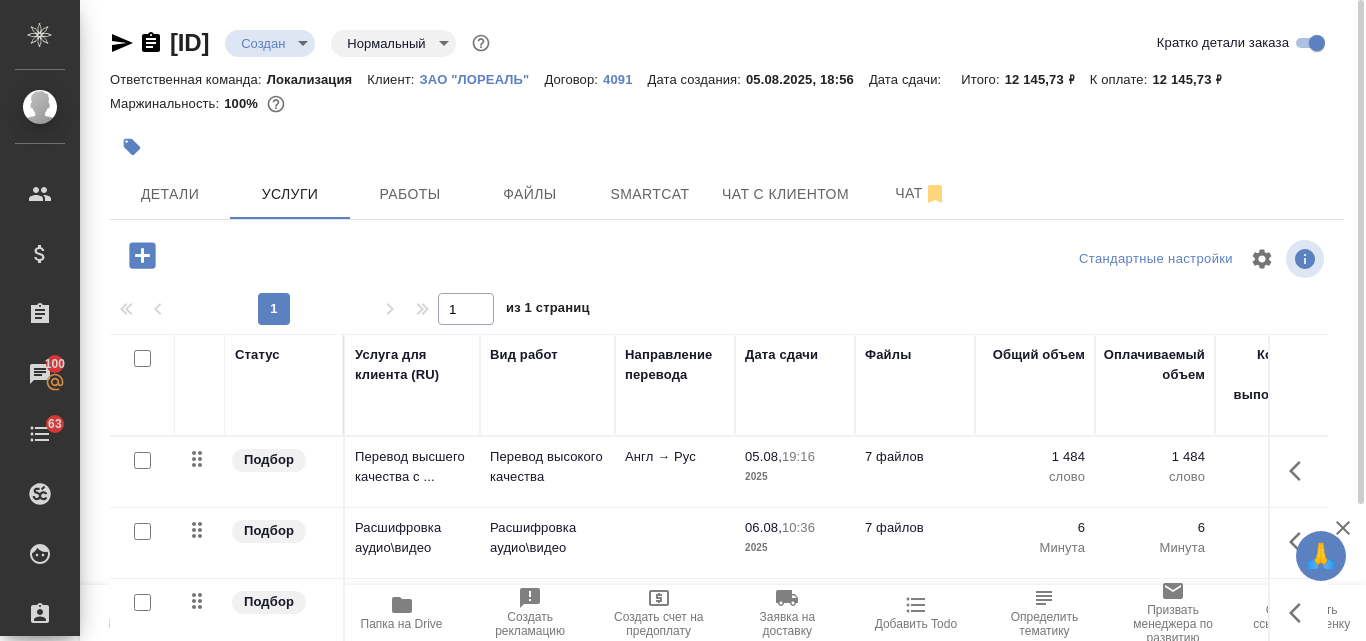 click on "Англ → Рус" at bounding box center (675, 457) 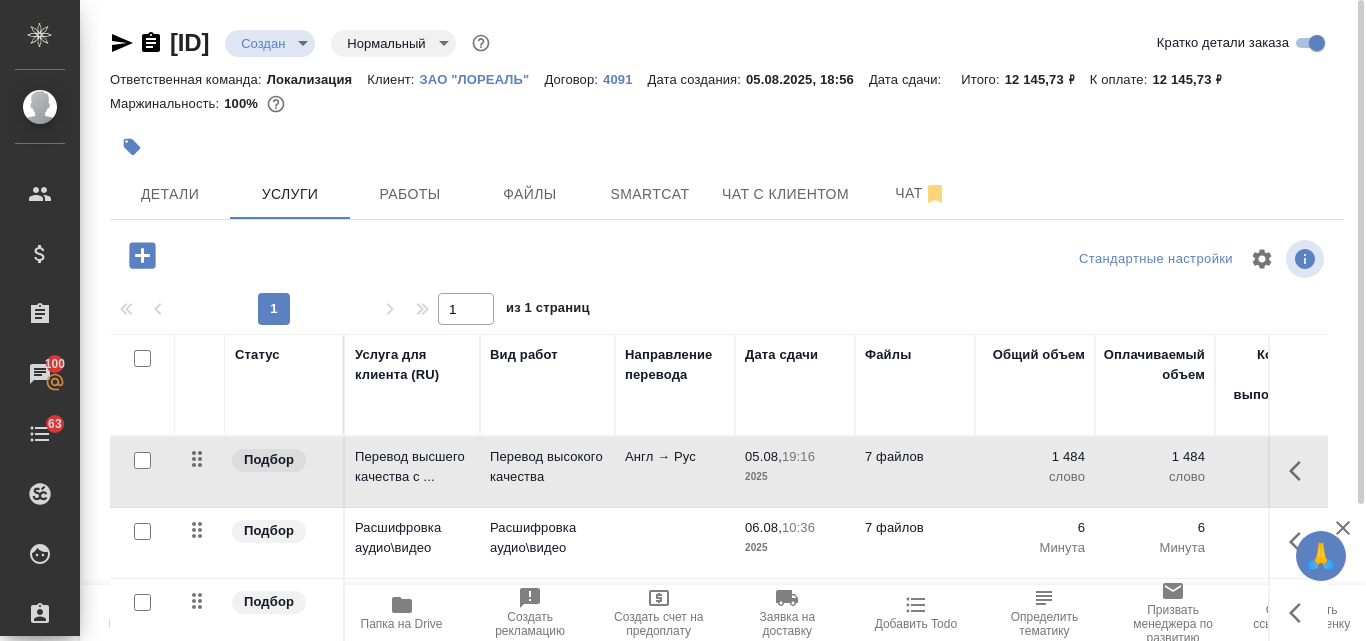 click on "Англ → Рус" at bounding box center (675, 457) 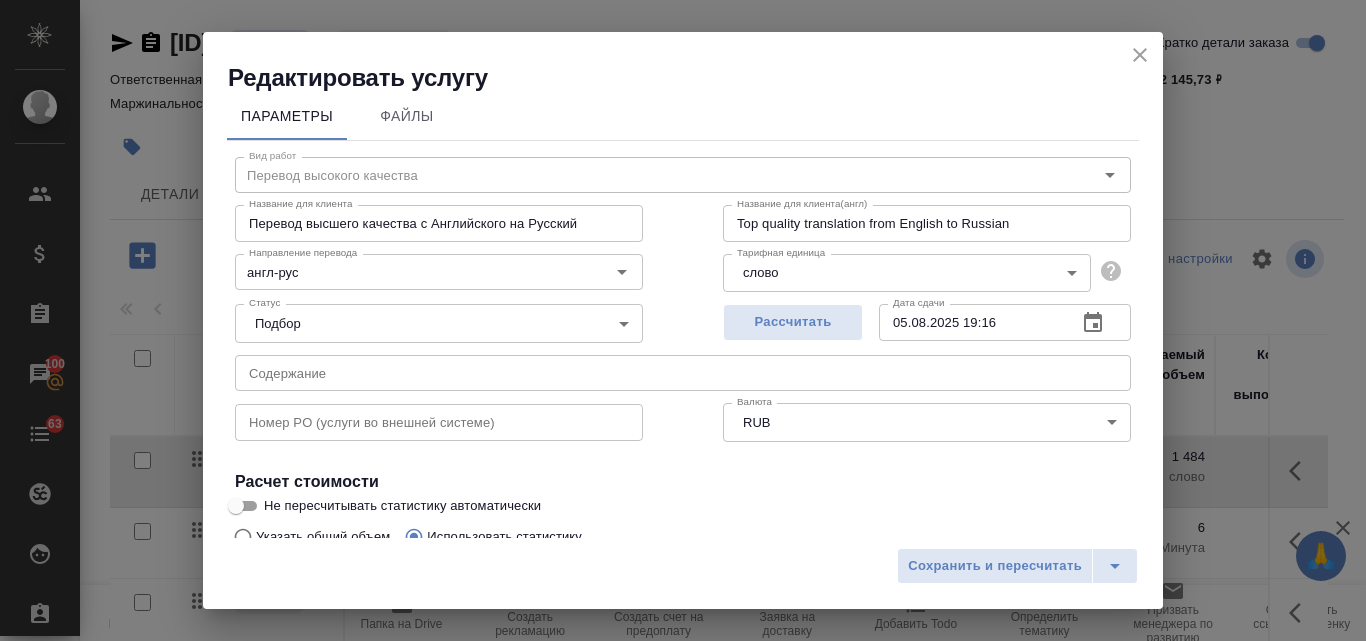 scroll, scrollTop: 0, scrollLeft: 0, axis: both 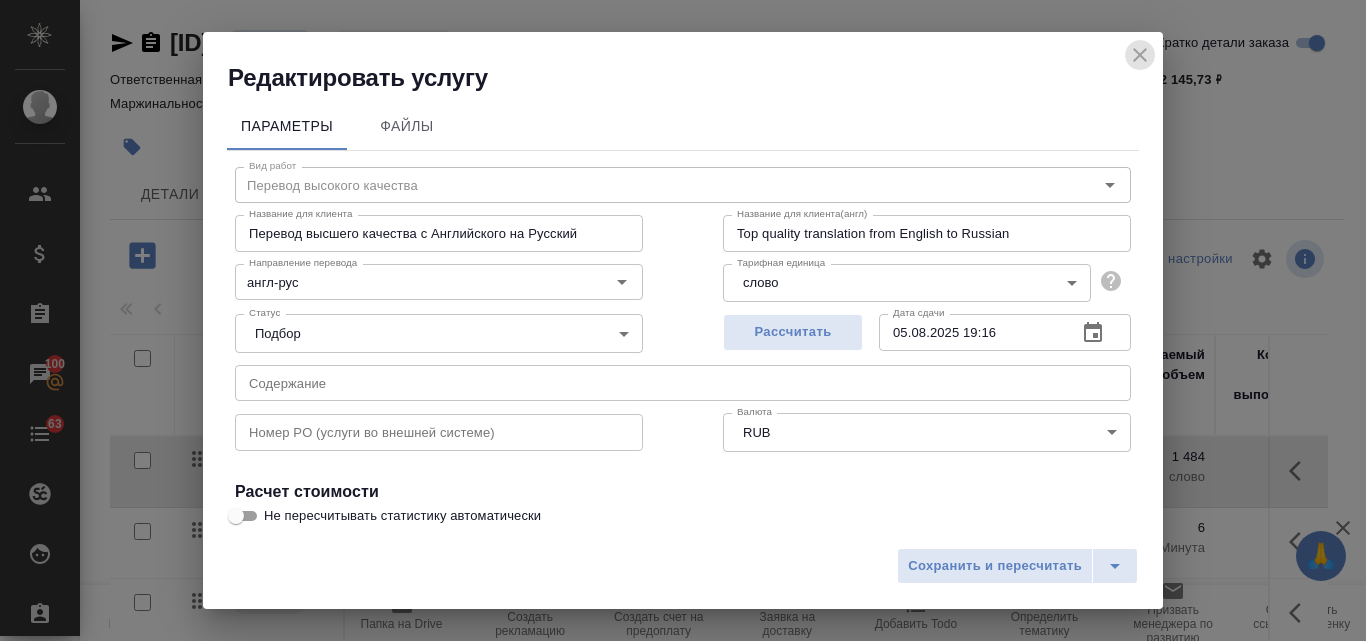 click 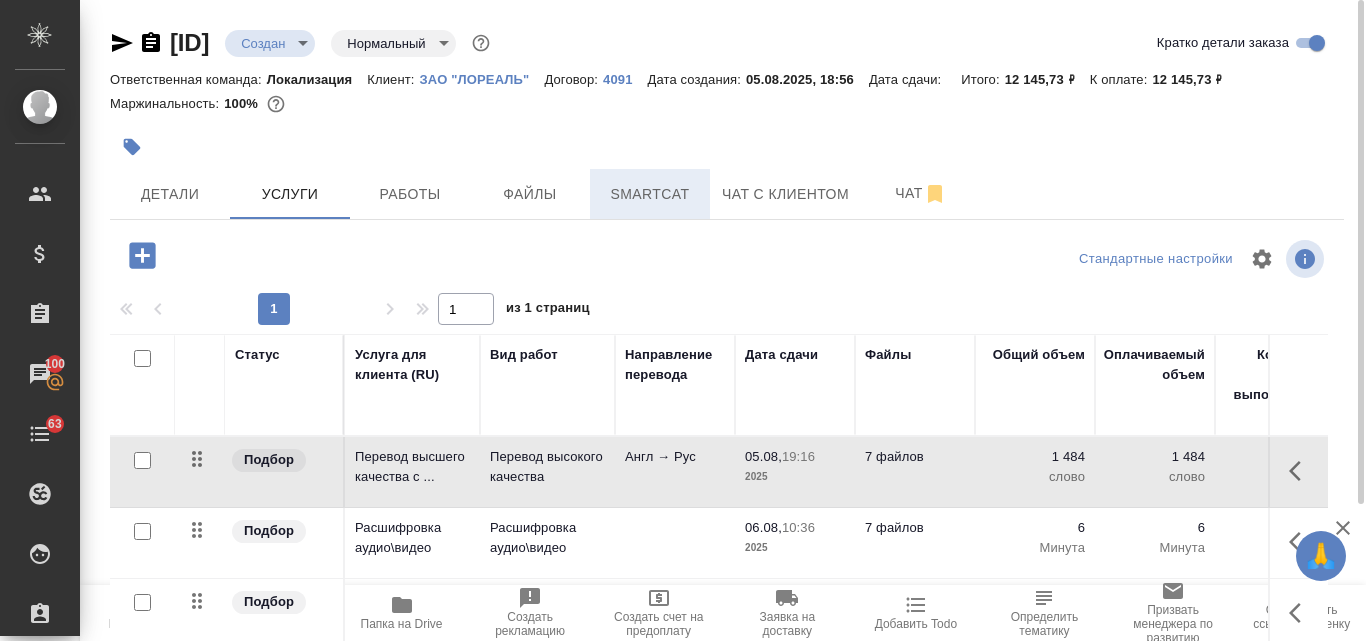 click on "Smartcat" at bounding box center (650, 194) 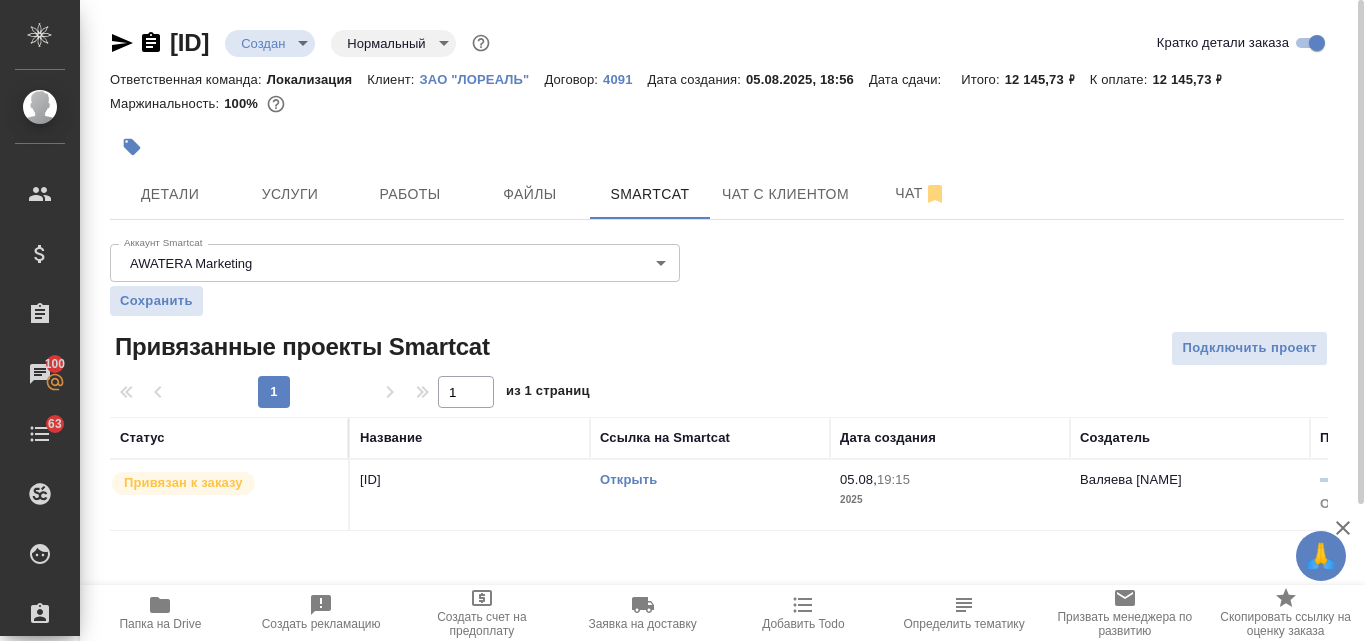 click on "Открыть" at bounding box center [628, 479] 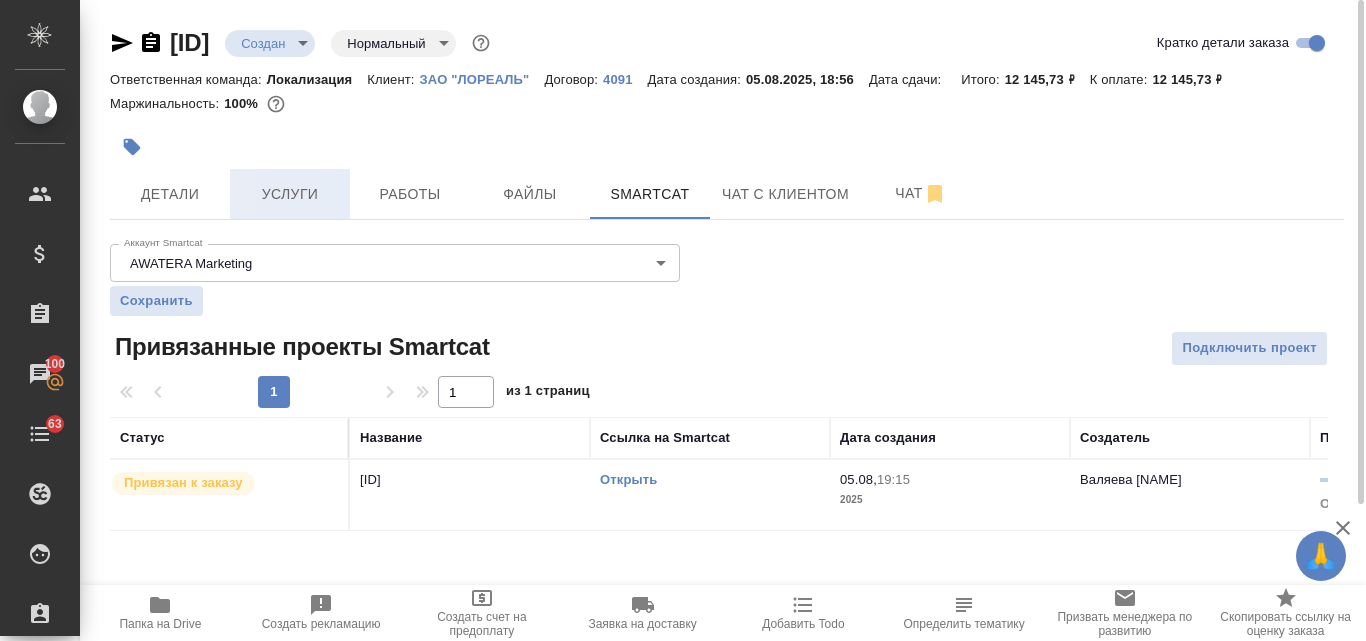 click on "Услуги" at bounding box center [290, 194] 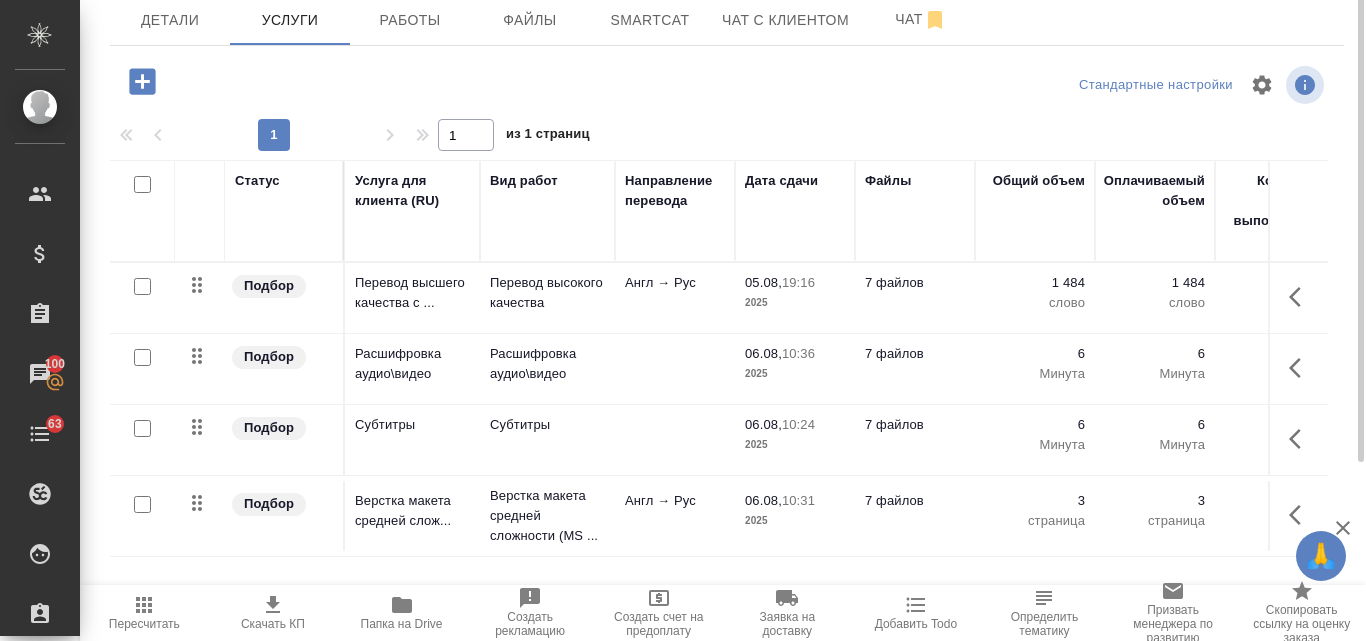 scroll, scrollTop: 74, scrollLeft: 0, axis: vertical 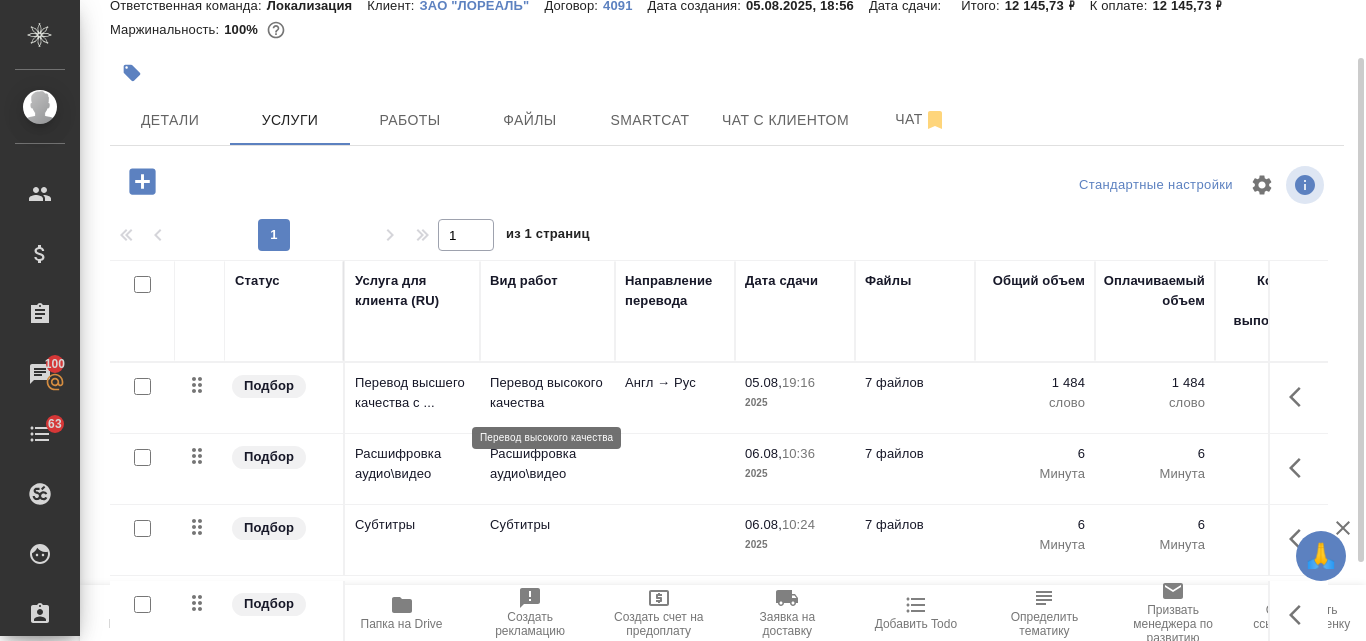 click on "Перевод высокого качества" at bounding box center (547, 393) 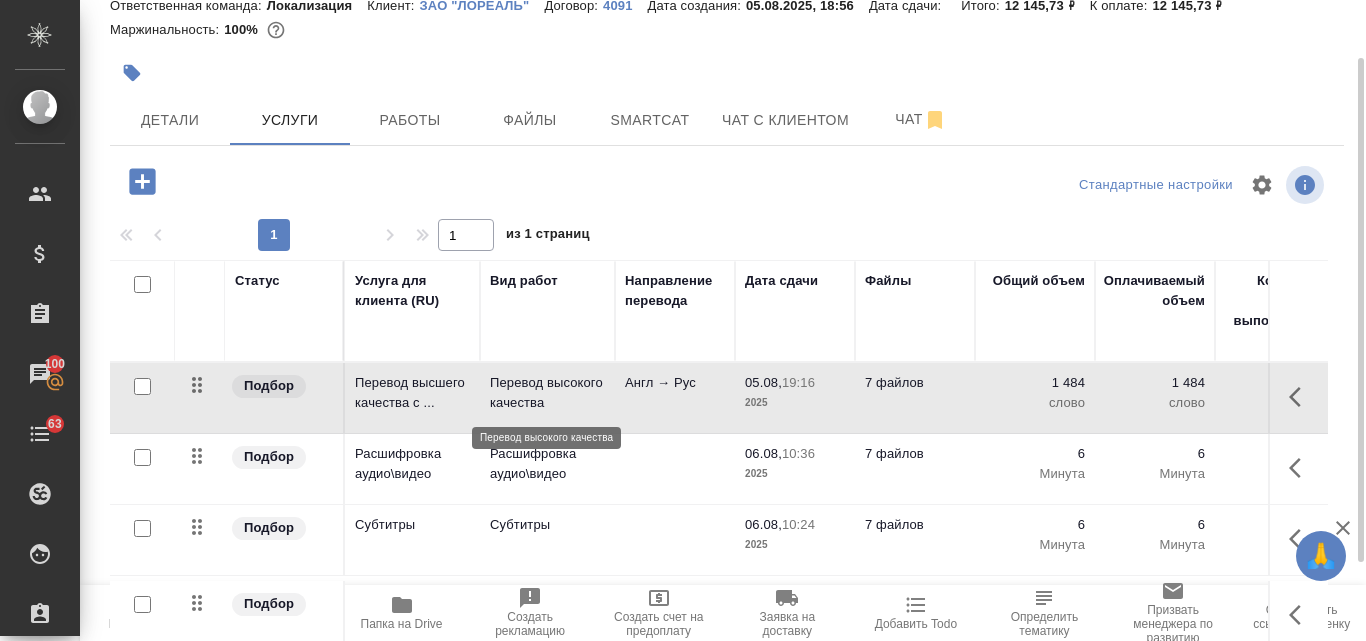 click on "Перевод высокого качества" at bounding box center (547, 393) 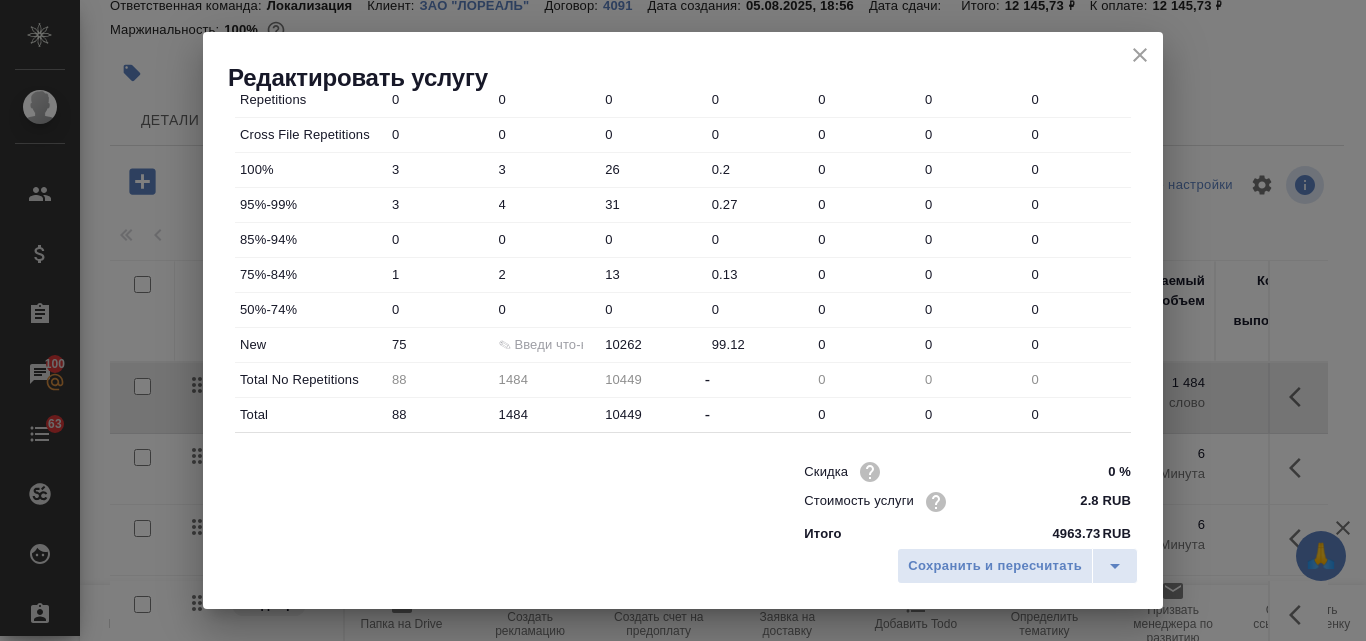 scroll, scrollTop: 723, scrollLeft: 0, axis: vertical 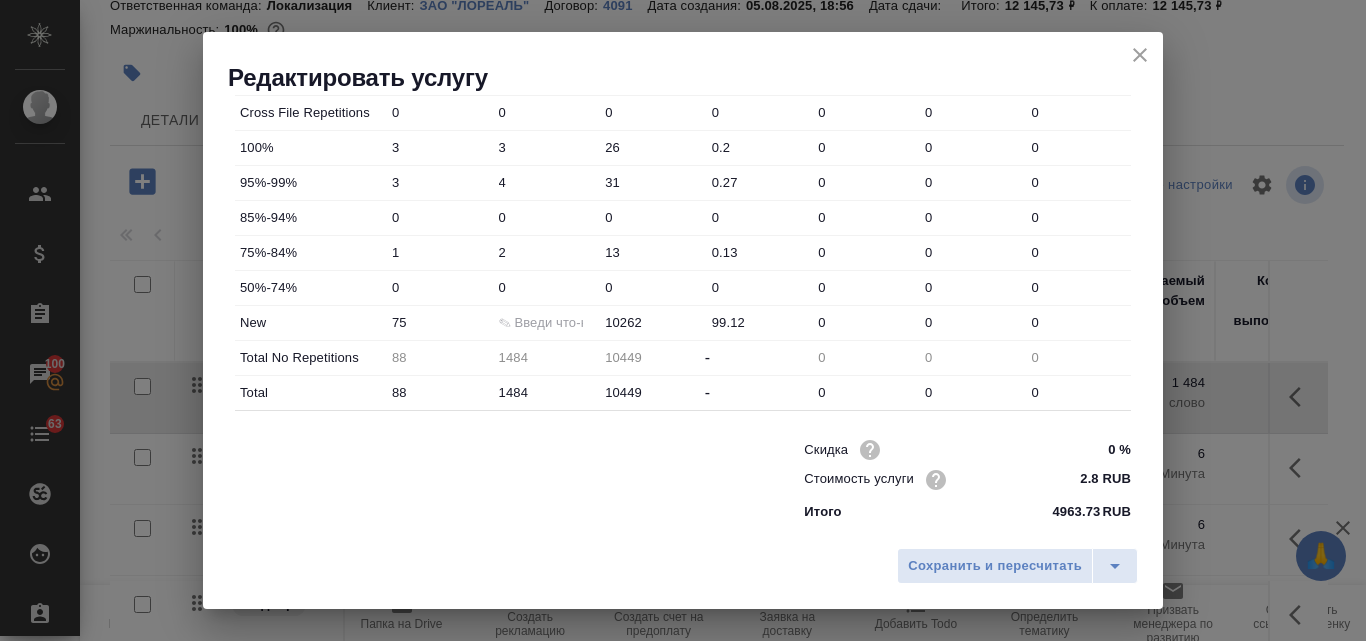 drag, startPoint x: 510, startPoint y: 318, endPoint x: 517, endPoint y: 339, distance: 22.135944 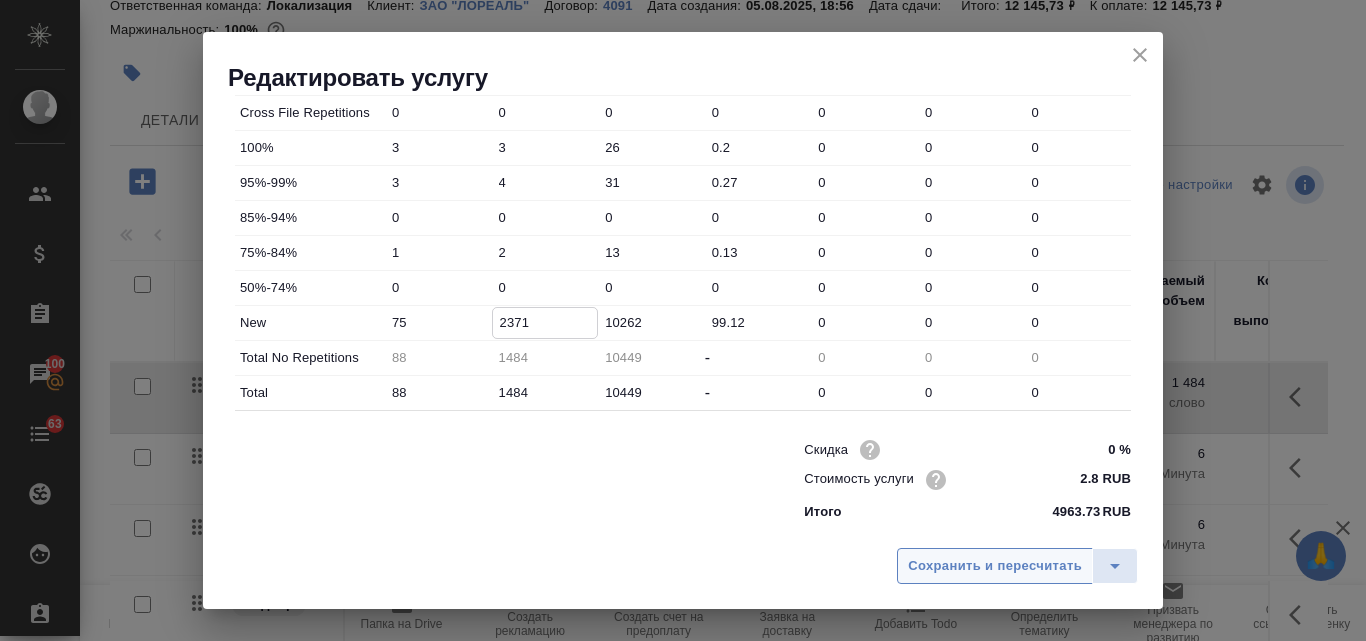 type on "2371" 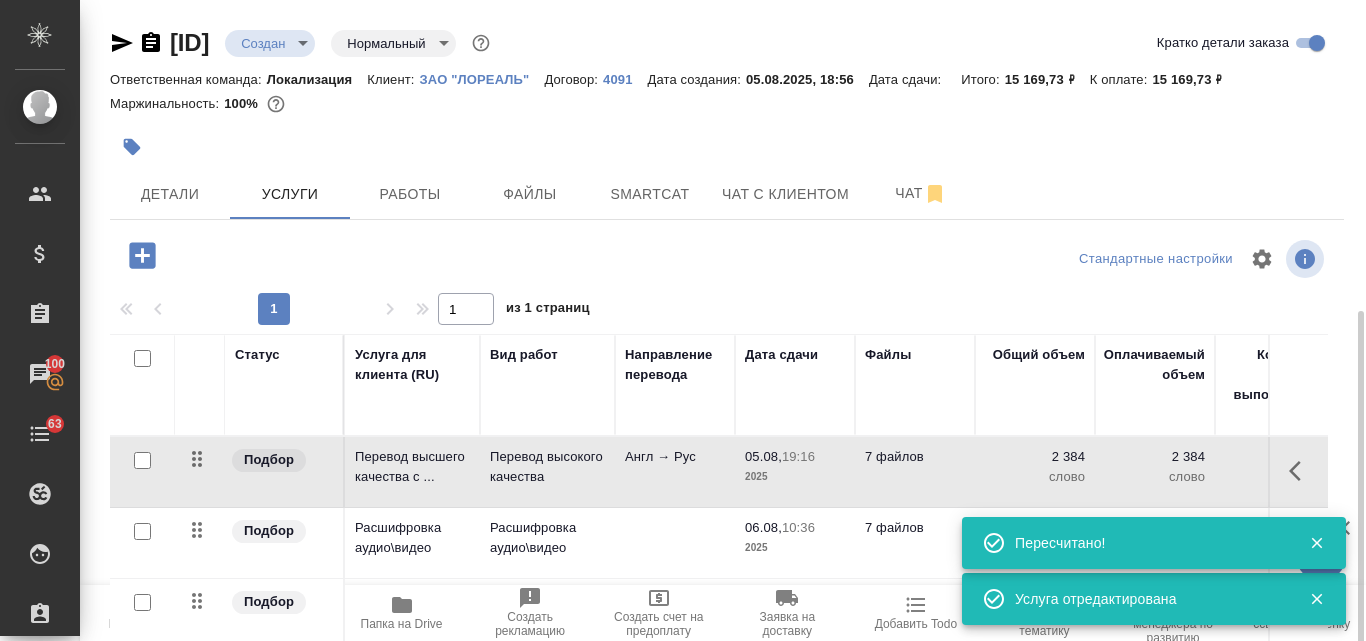 scroll, scrollTop: 174, scrollLeft: 0, axis: vertical 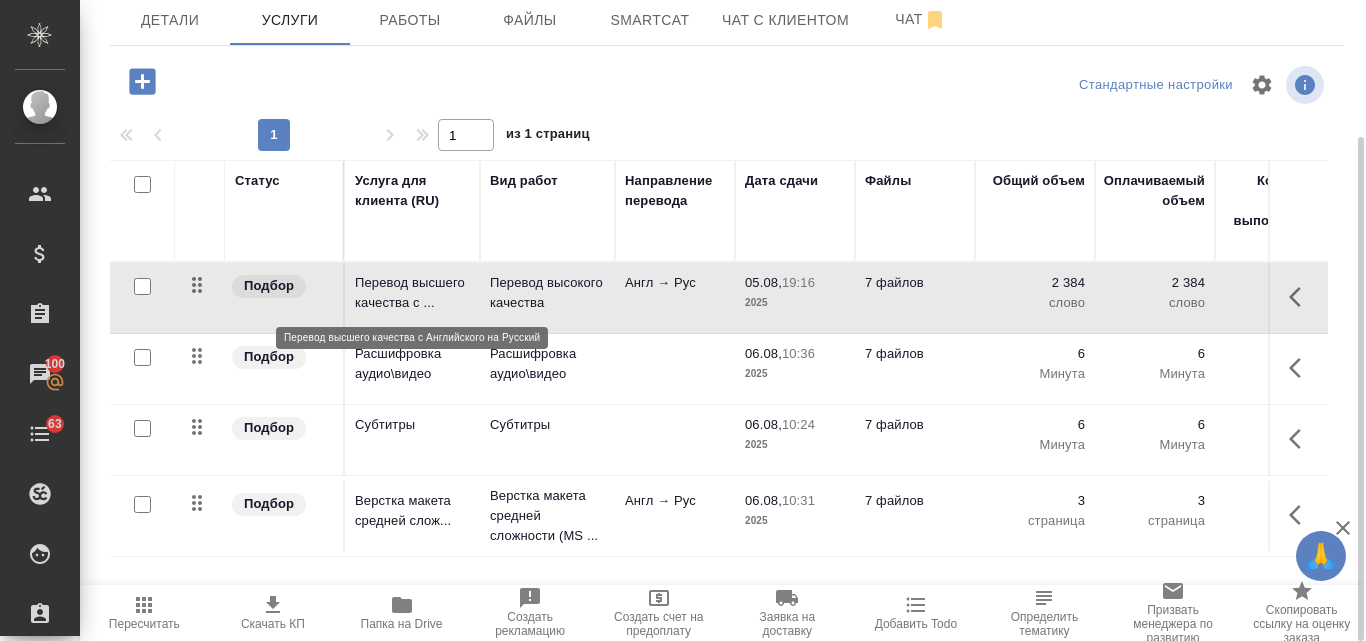 click on "Перевод высшего качества c ..." at bounding box center (412, 293) 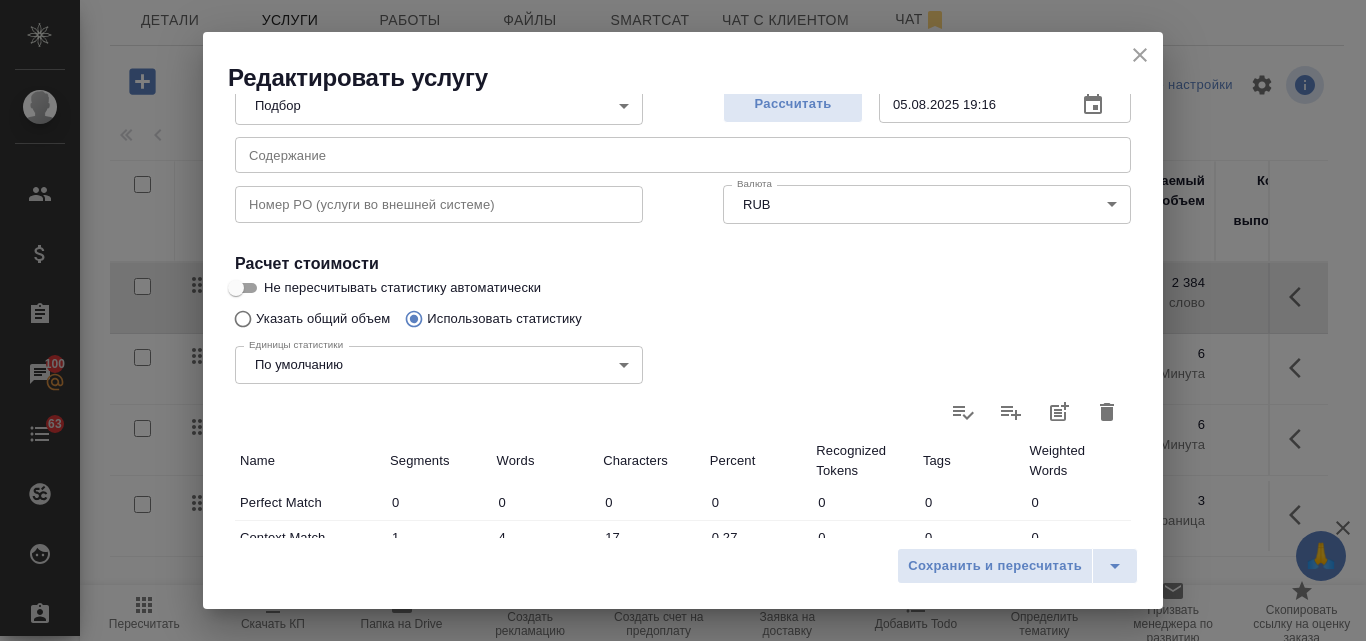 scroll, scrollTop: 300, scrollLeft: 0, axis: vertical 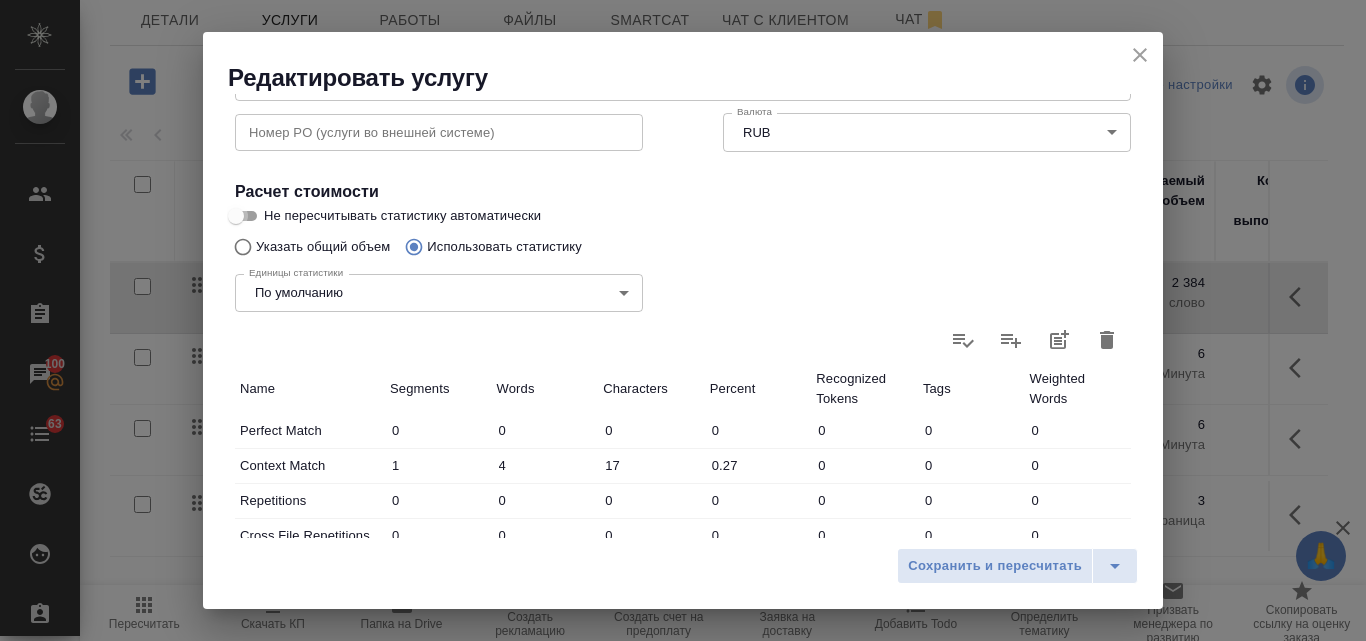 click on "Не пересчитывать статистику автоматически" at bounding box center (236, 216) 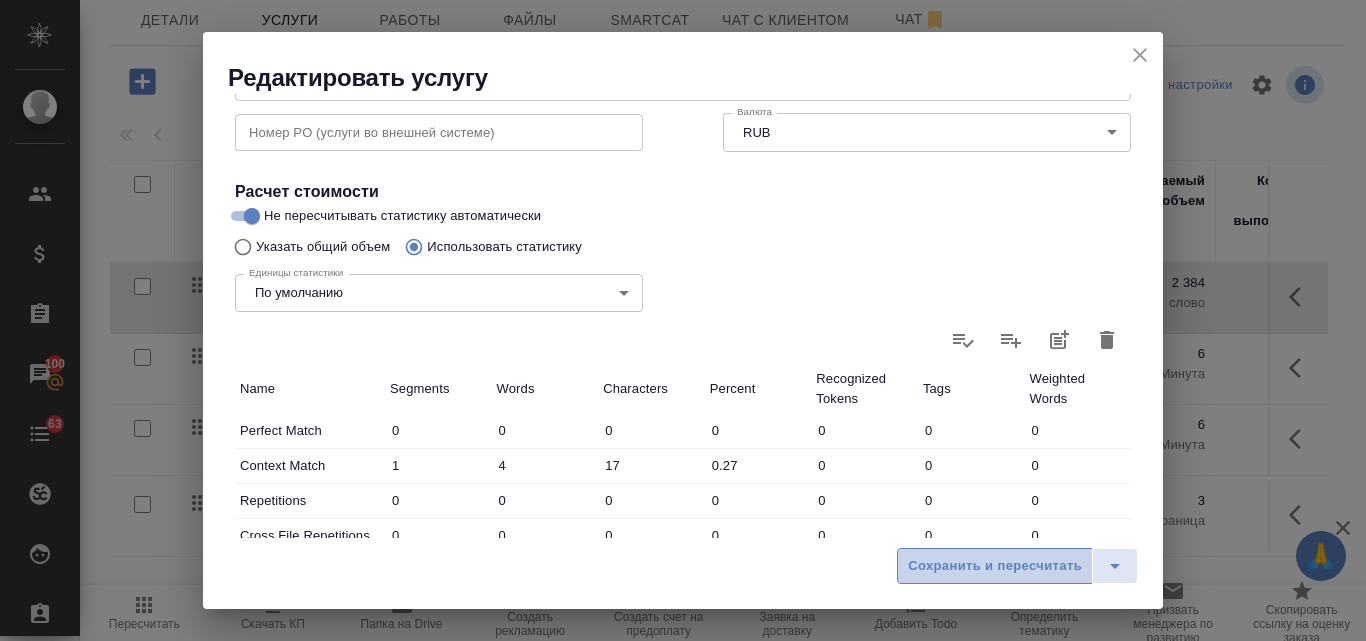 click on "Сохранить и пересчитать" at bounding box center [995, 566] 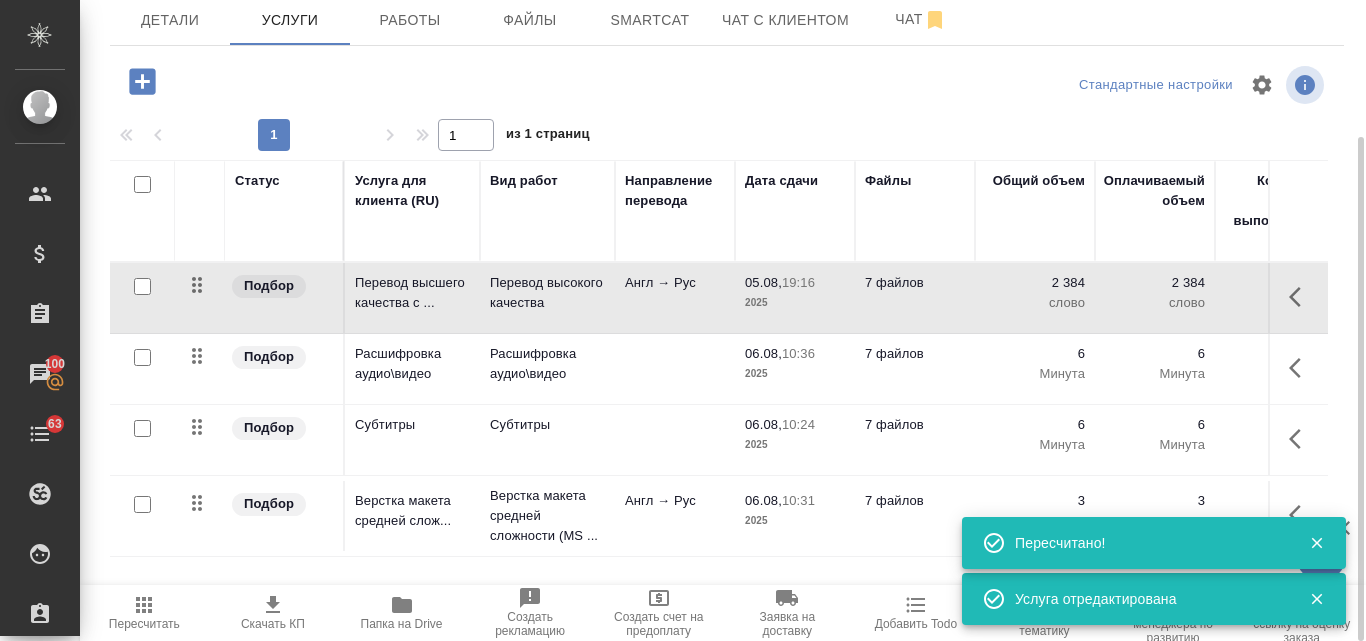 click on "Пересчитать" at bounding box center [144, 624] 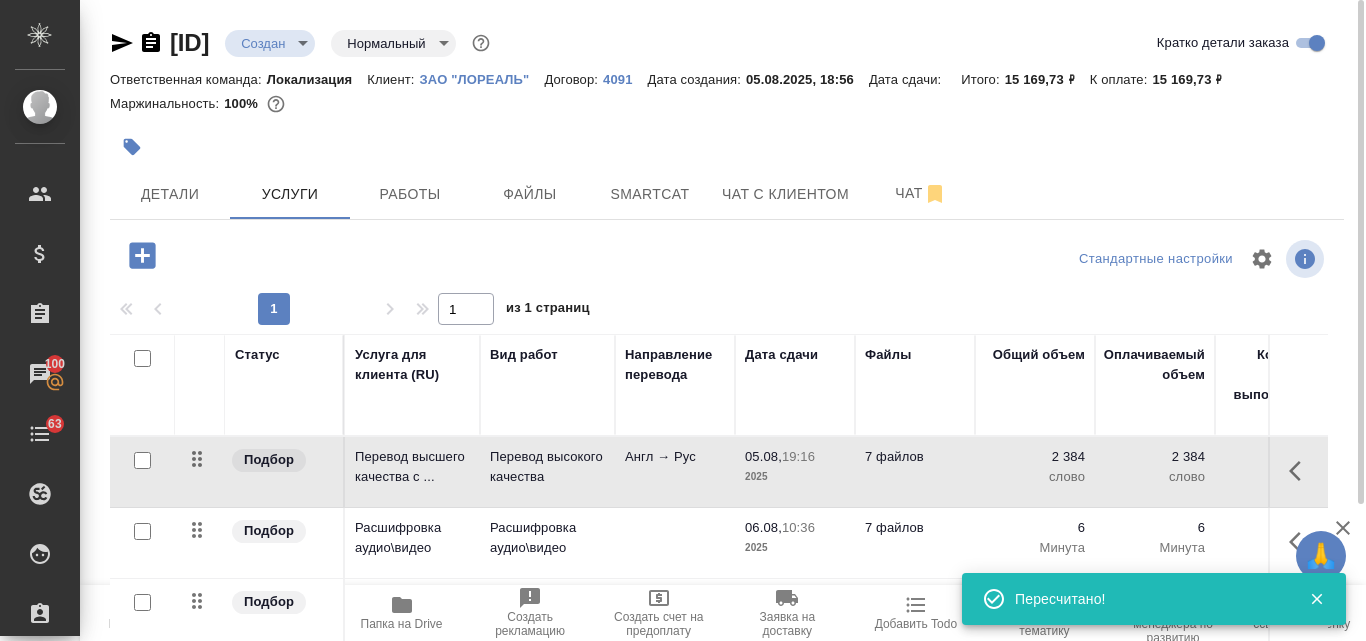 scroll, scrollTop: 174, scrollLeft: 0, axis: vertical 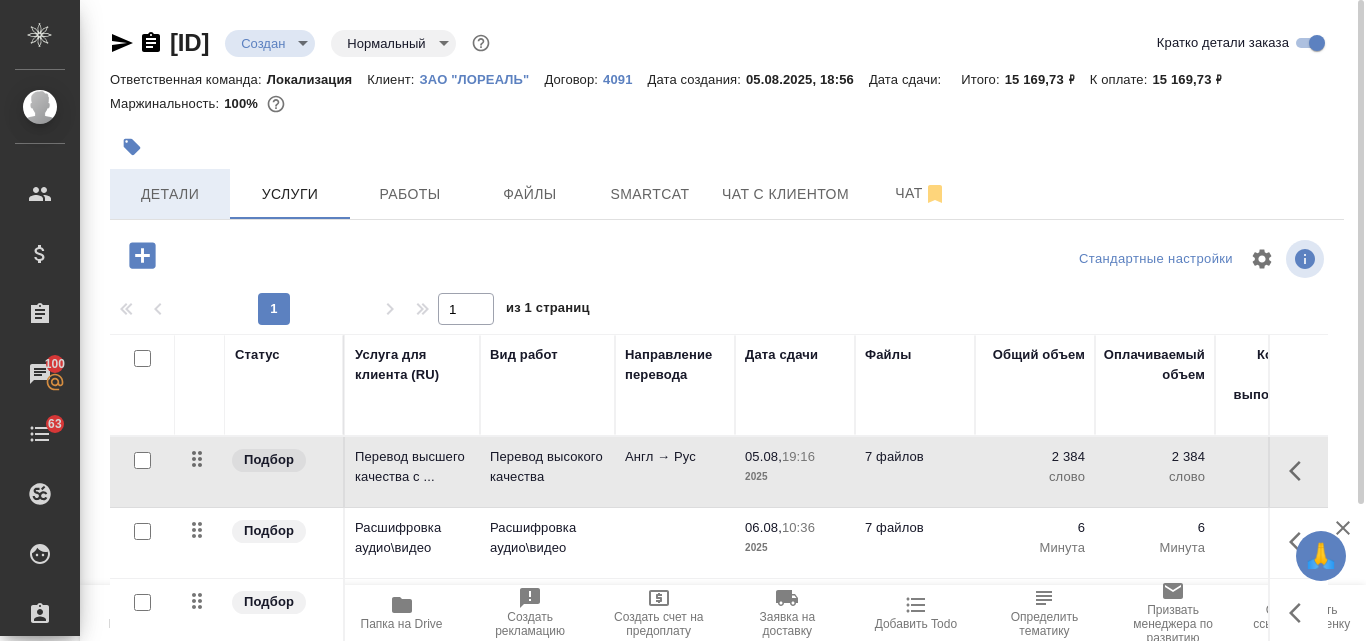 click on "Детали" at bounding box center [170, 194] 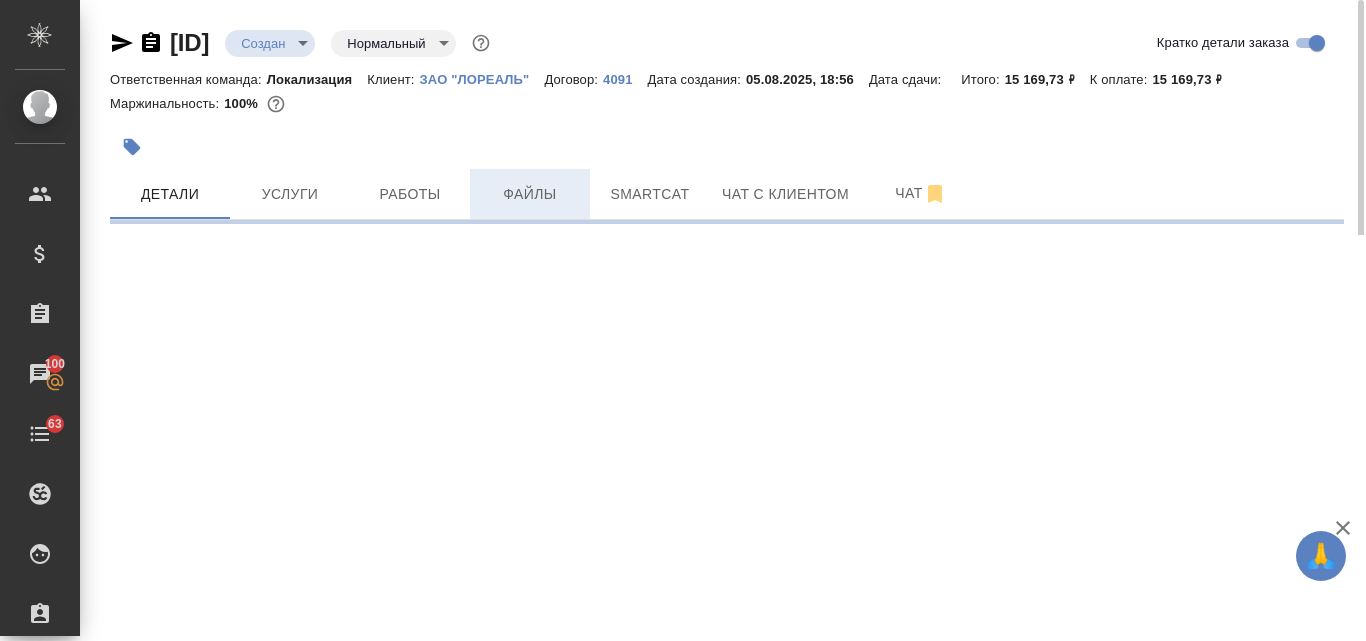 select on "RU" 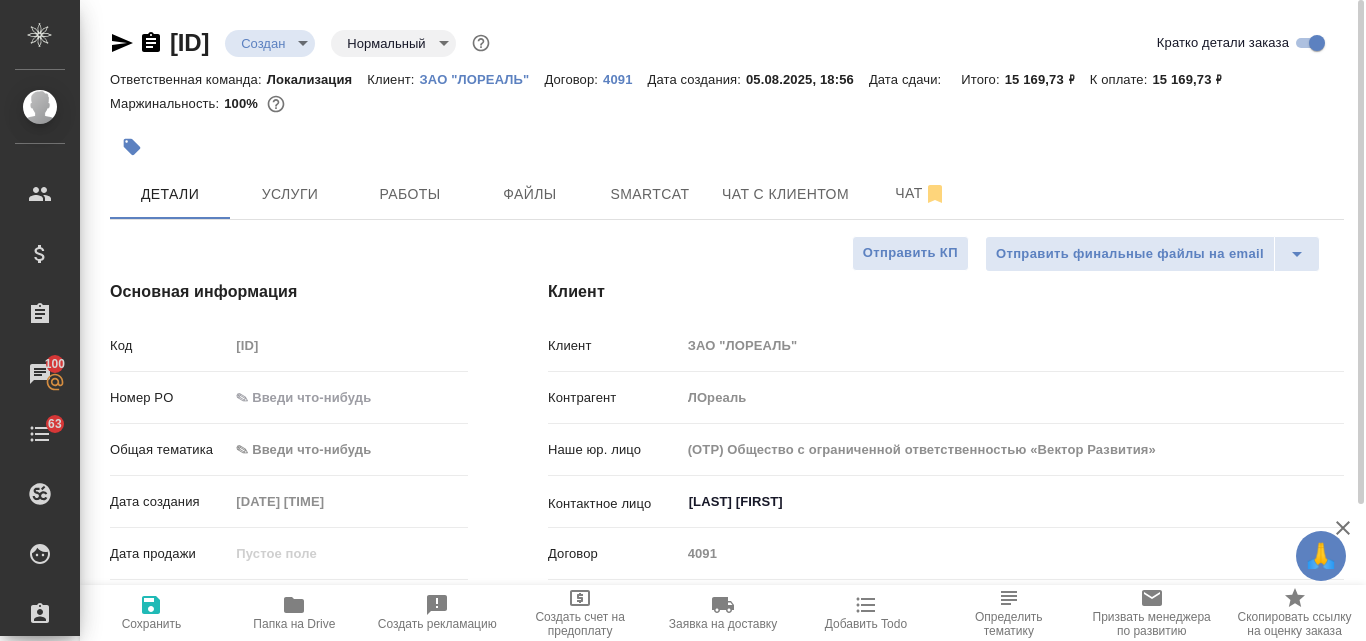 type on "x" 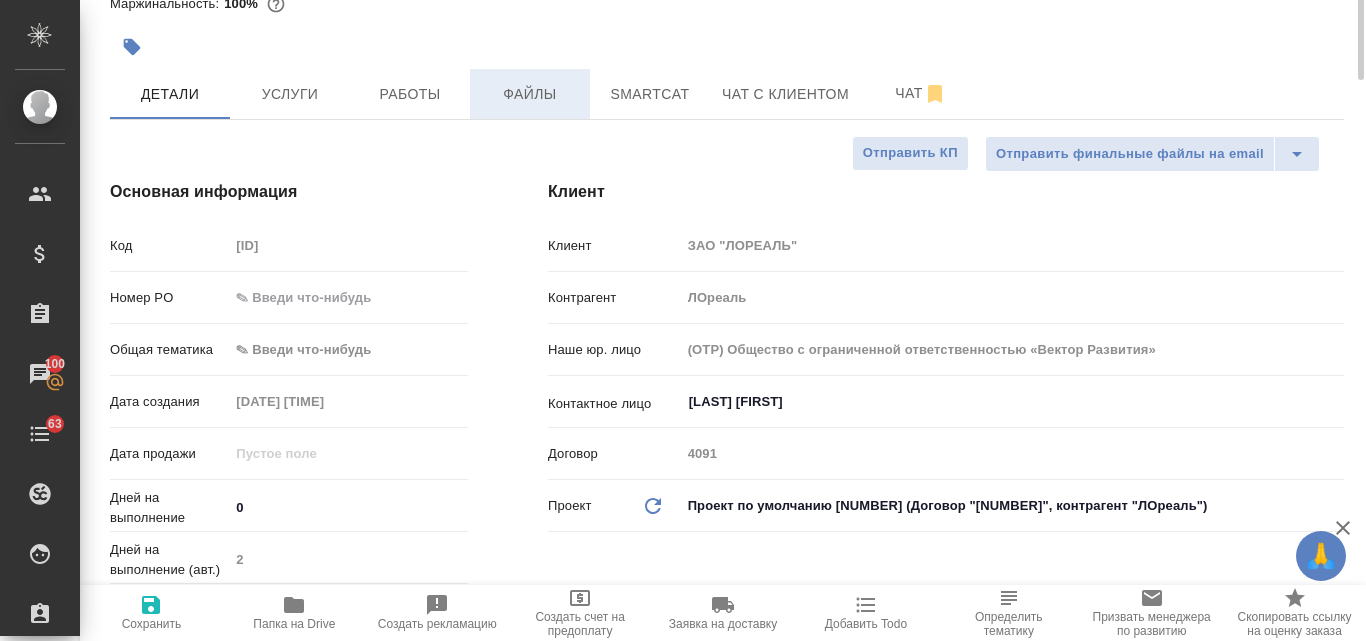 scroll, scrollTop: 0, scrollLeft: 0, axis: both 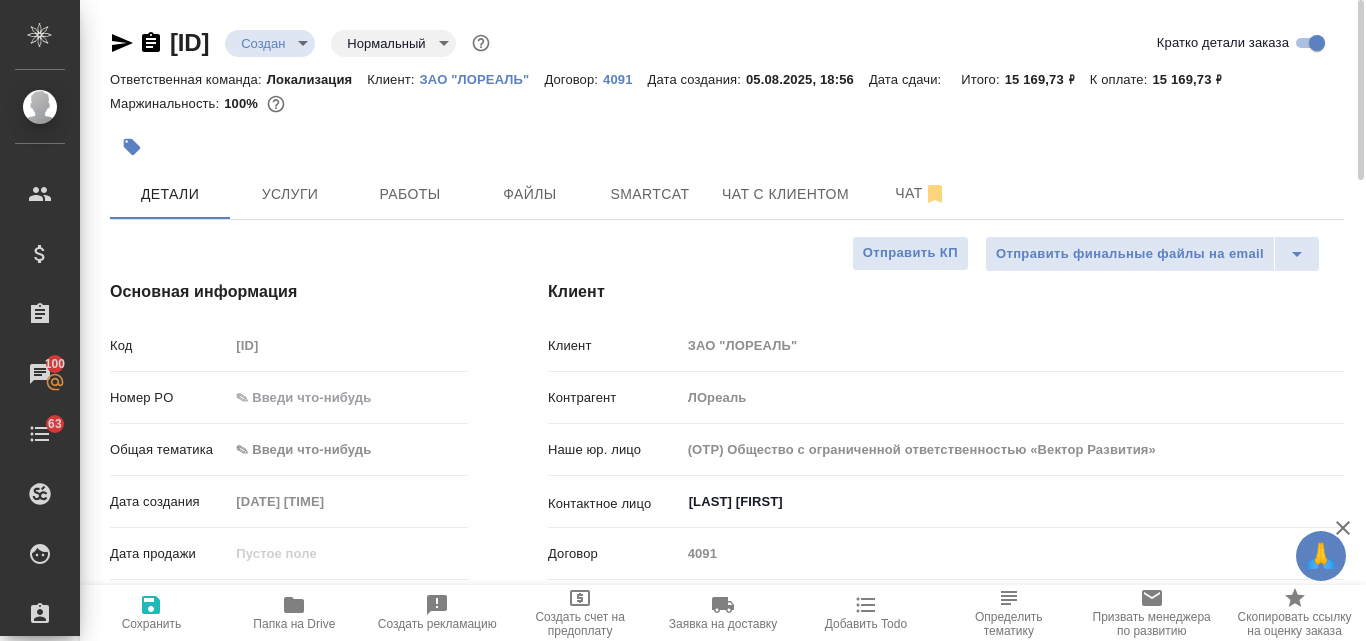type on "x" 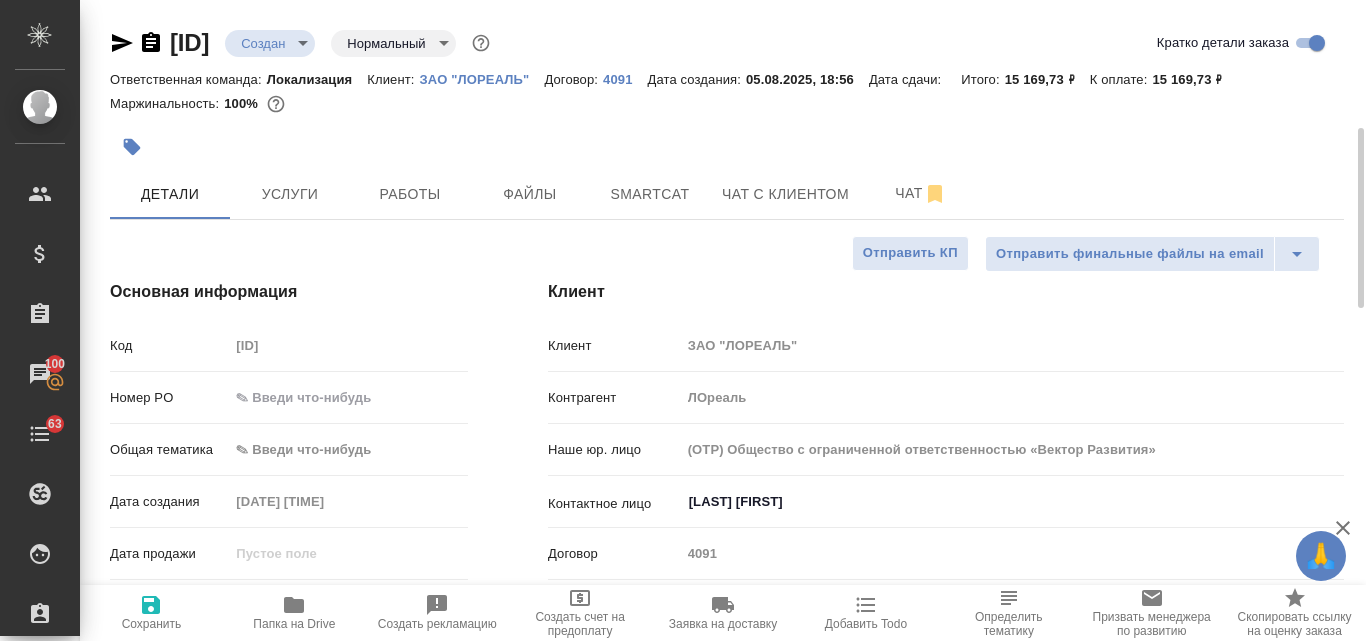 scroll, scrollTop: 400, scrollLeft: 0, axis: vertical 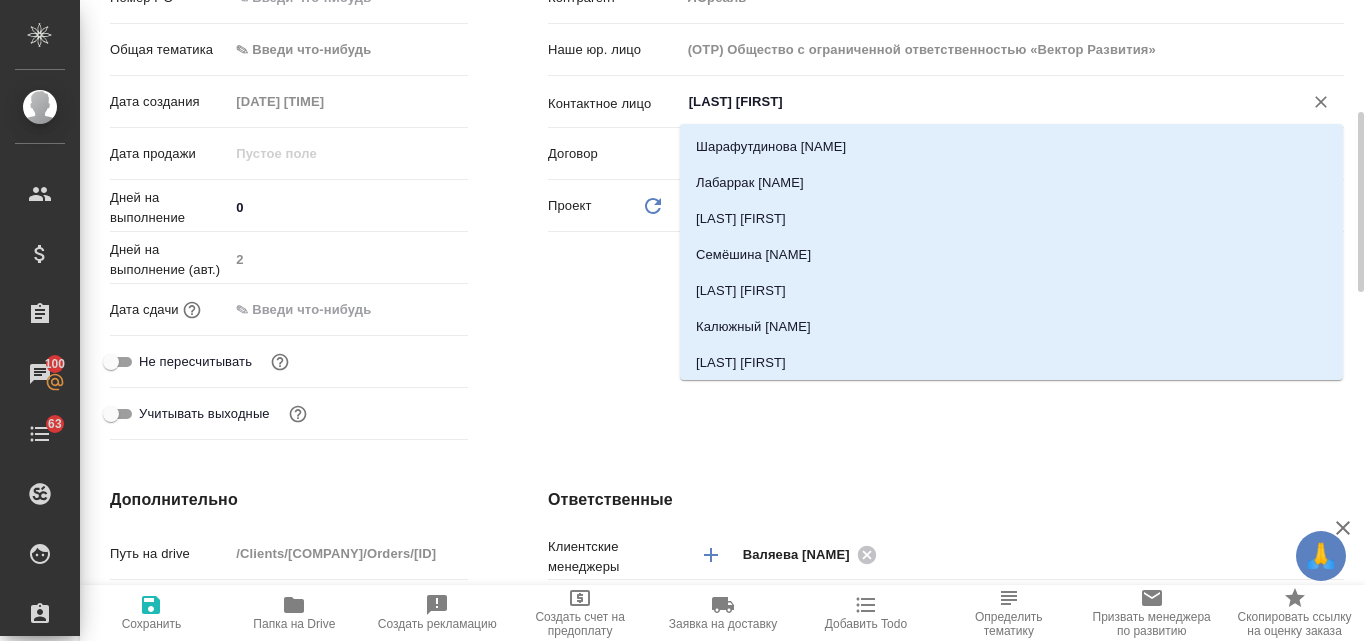 click on "Суханова Ирина" at bounding box center (979, 102) 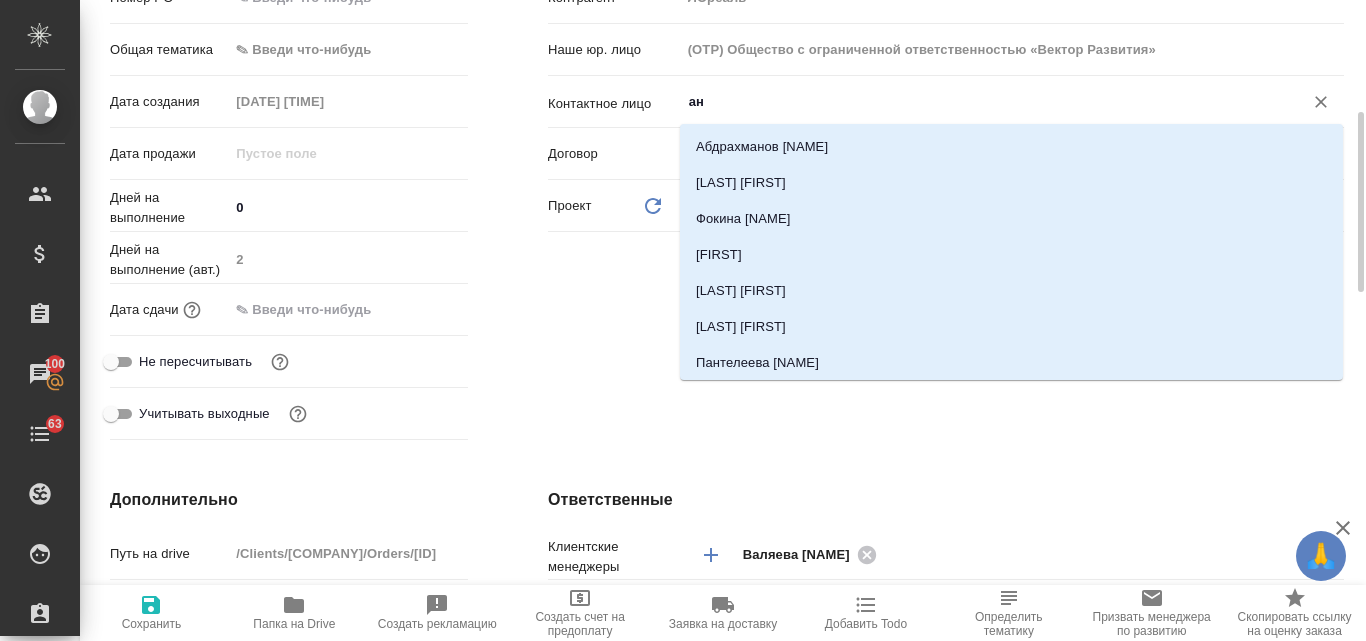 type on "а" 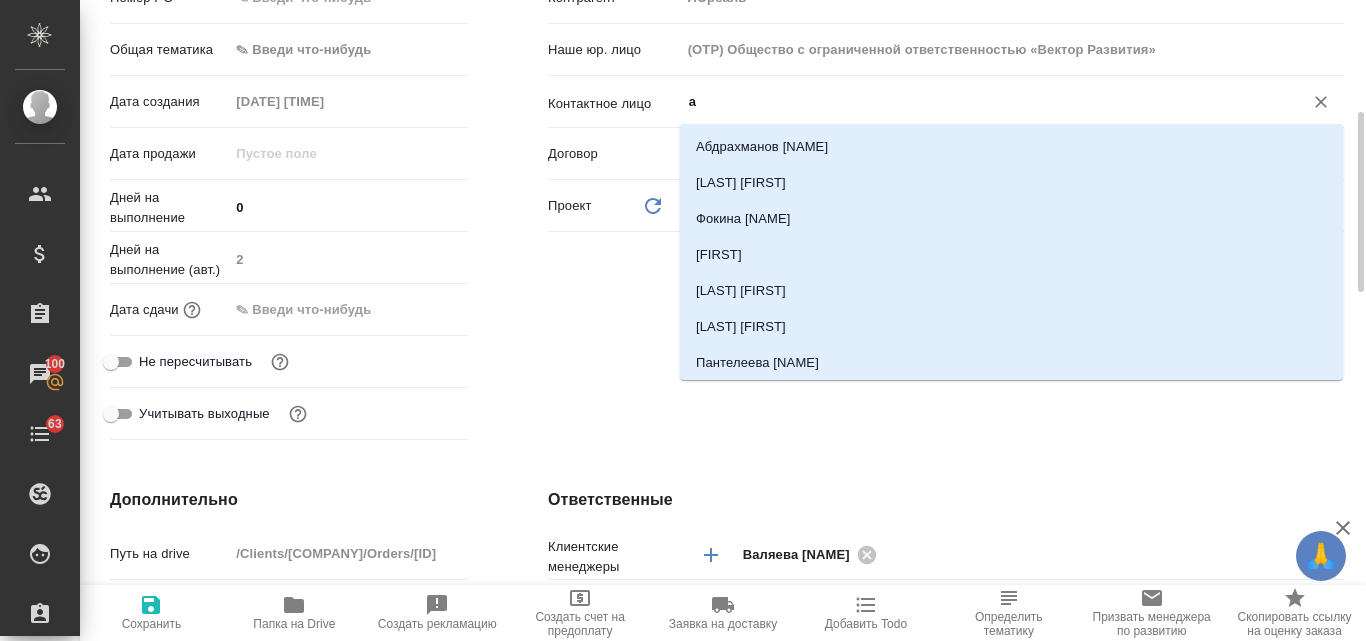 type 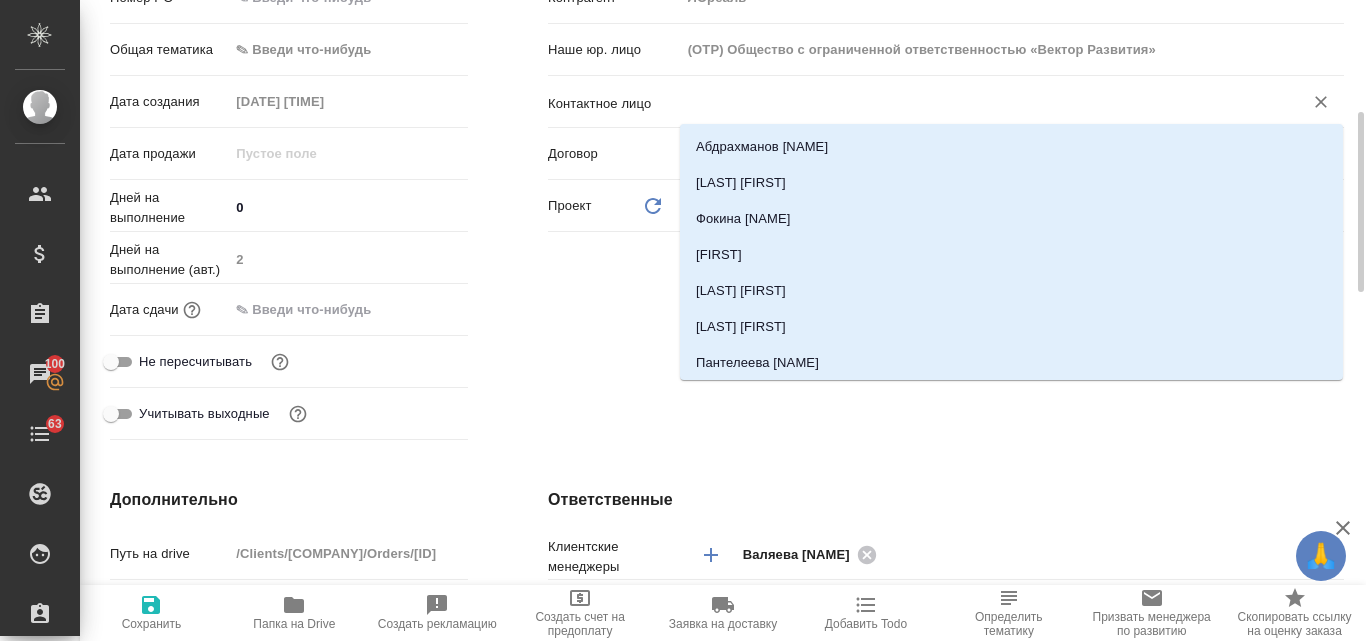 type on "x" 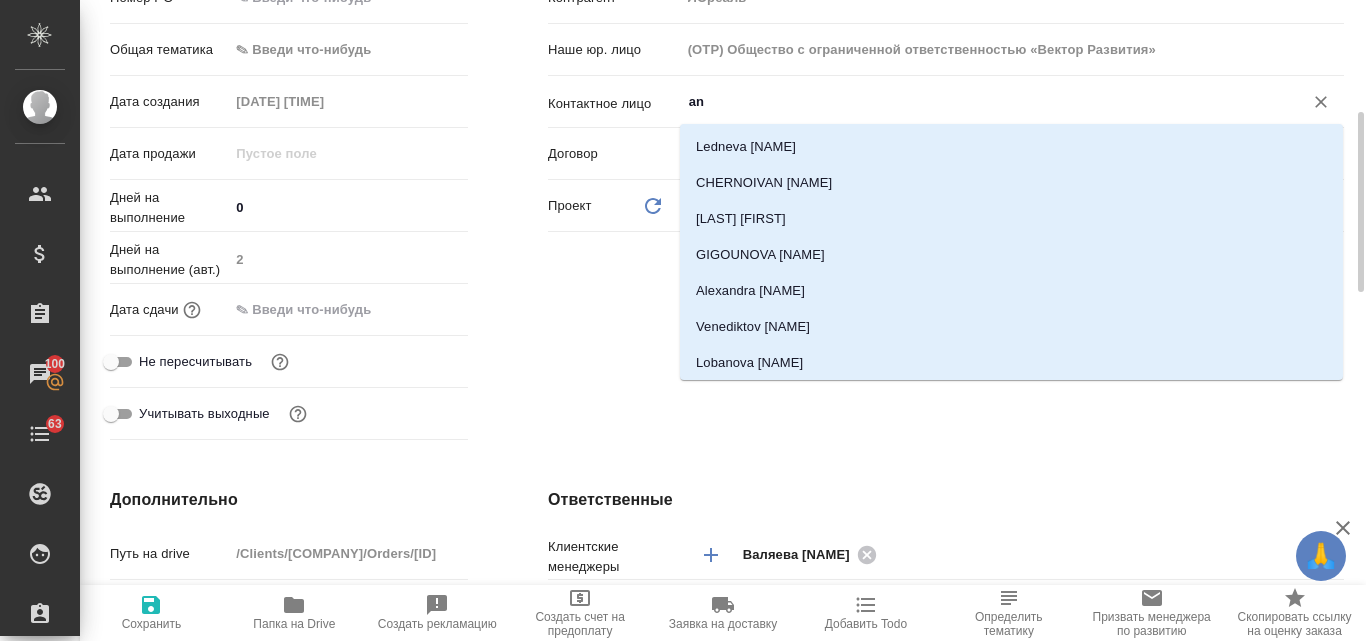 type on "a" 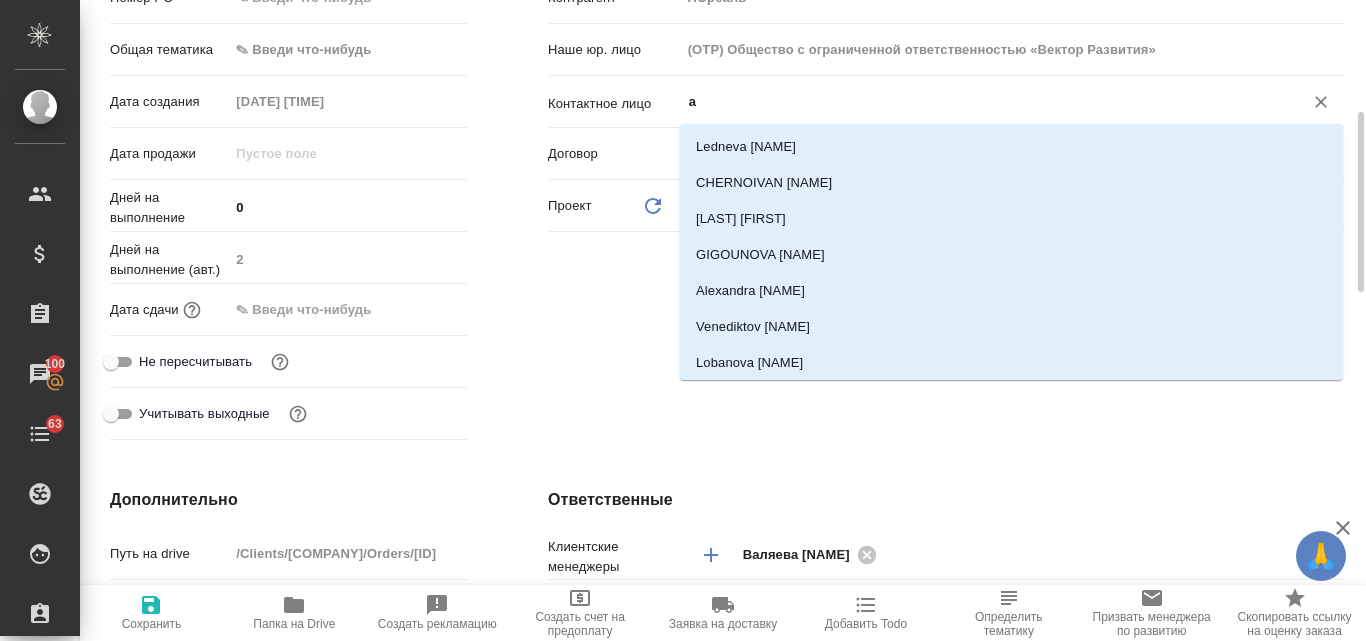 type 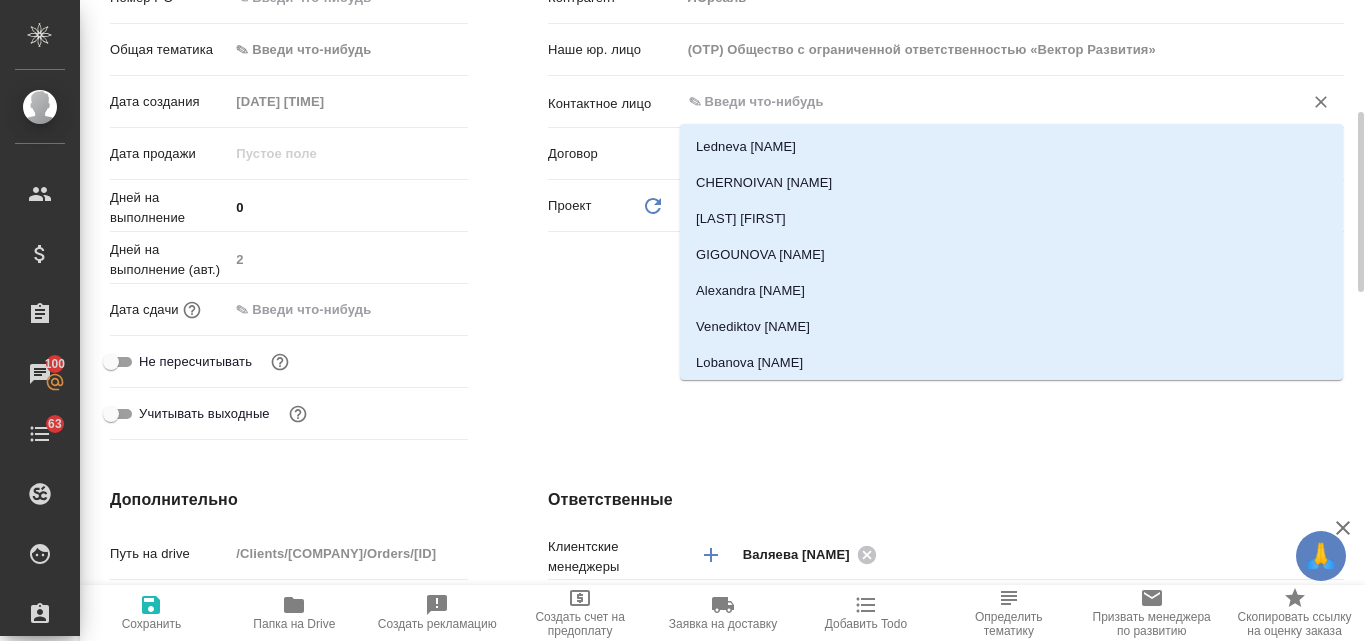 type on "x" 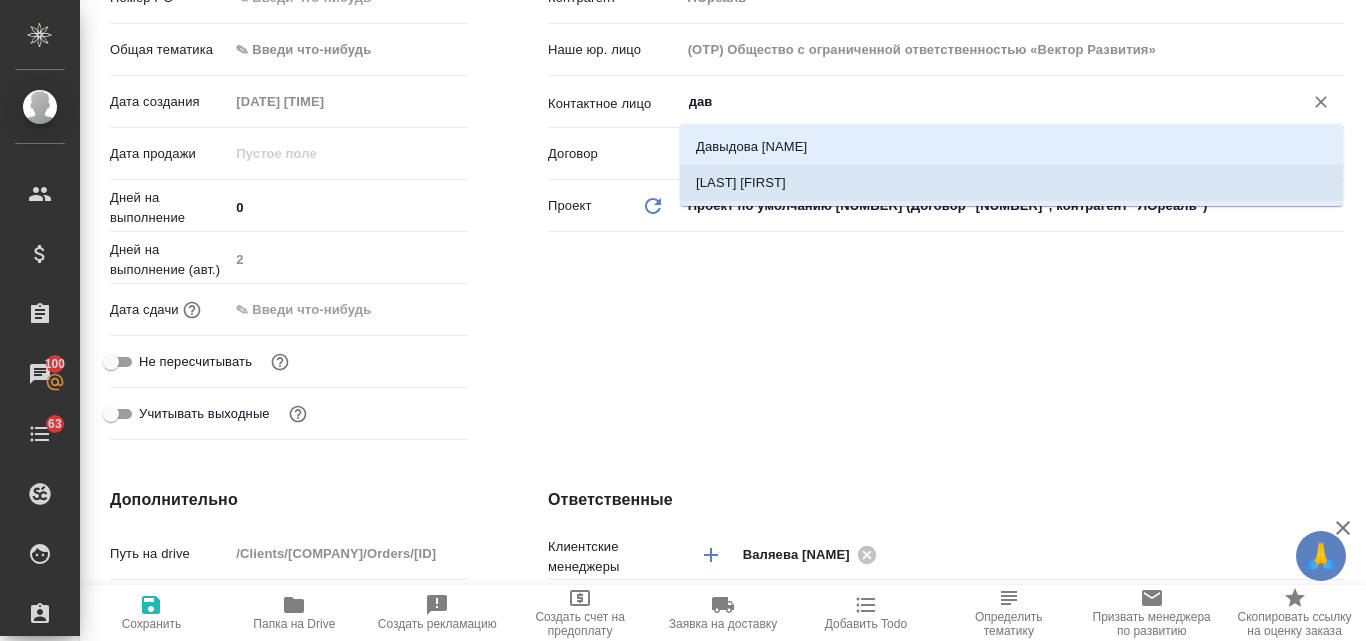 click on "Давишняя Анастасия" at bounding box center [1011, 183] 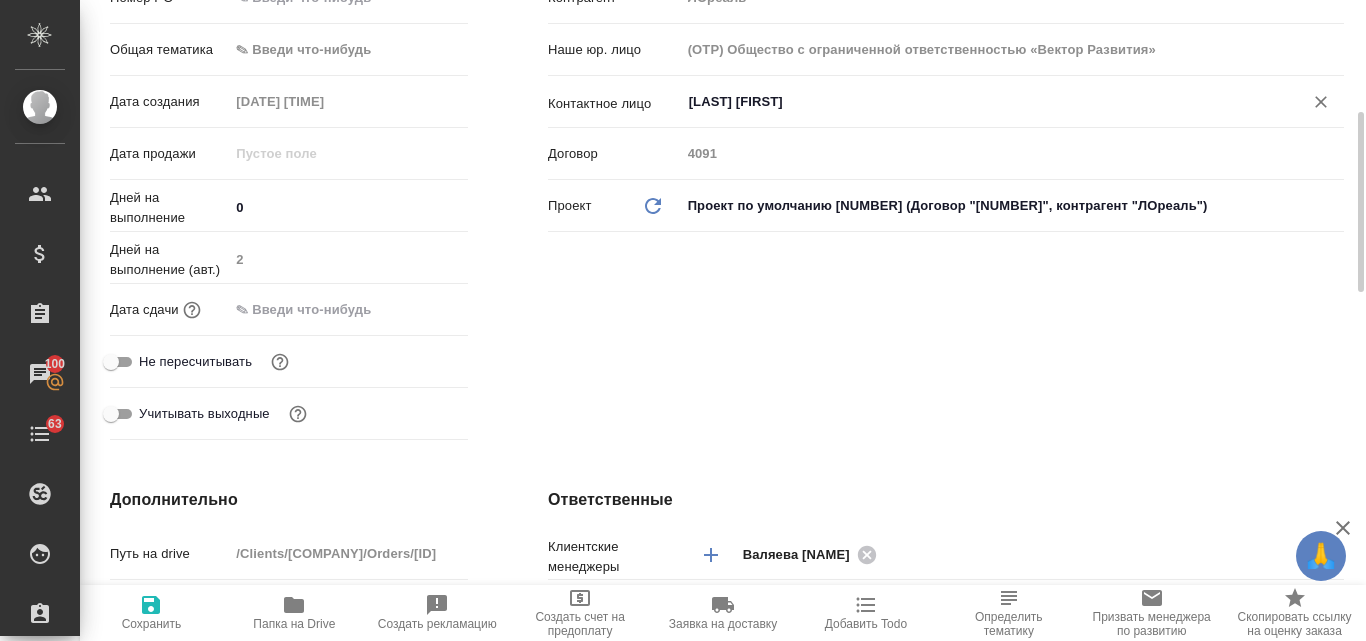 type on "x" 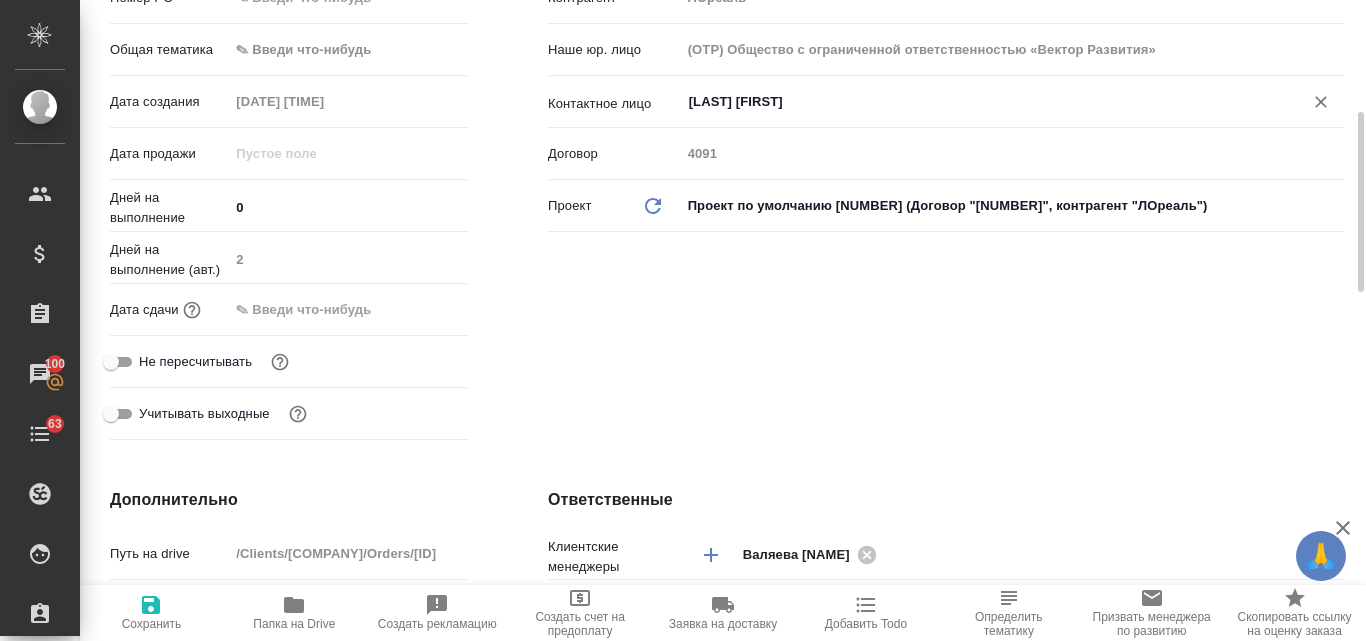 type on "x" 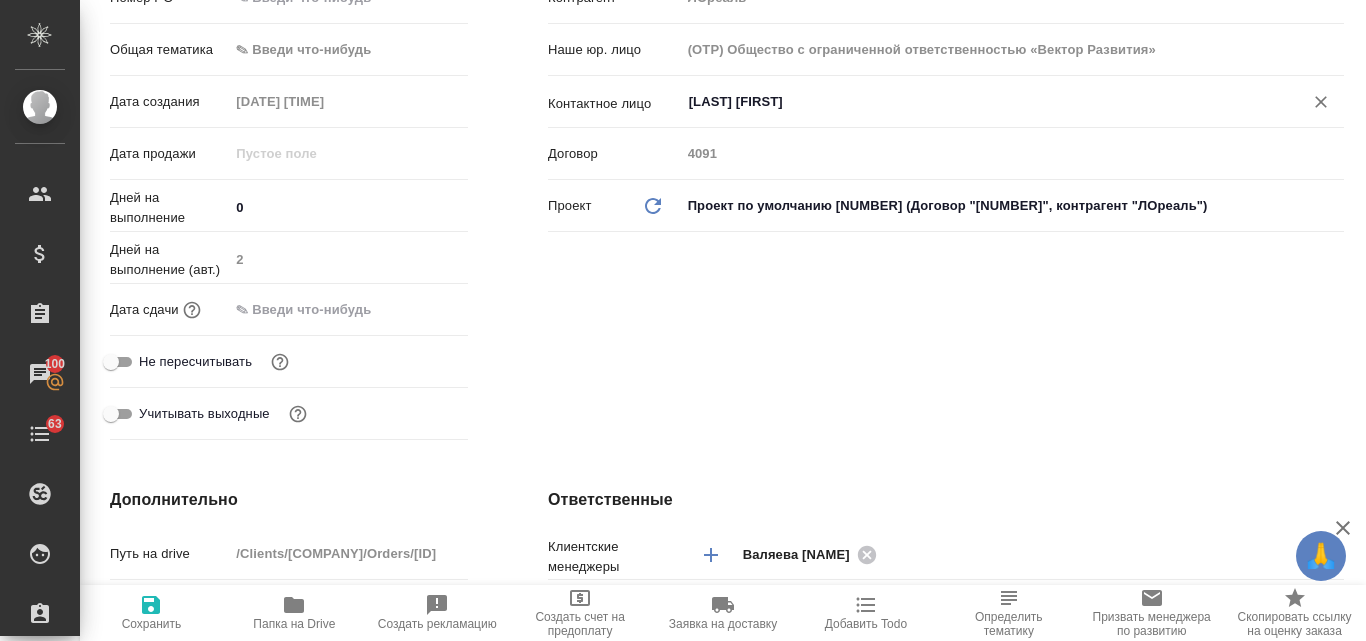 type on "x" 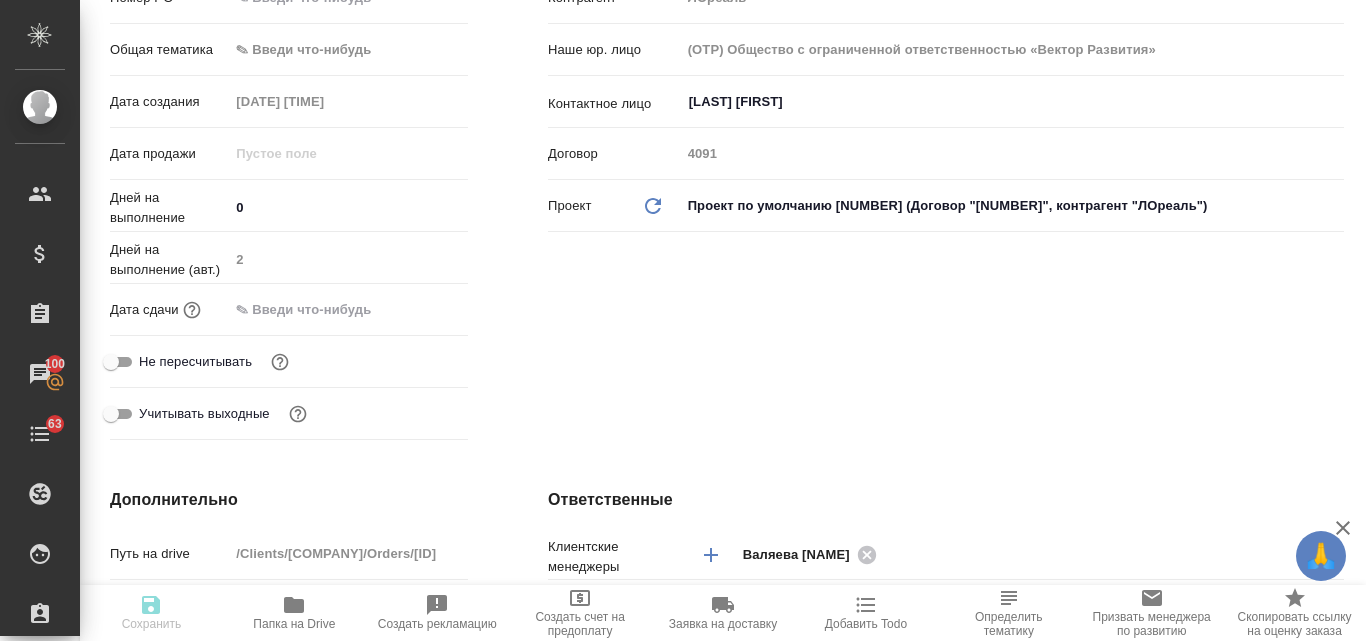 type on "x" 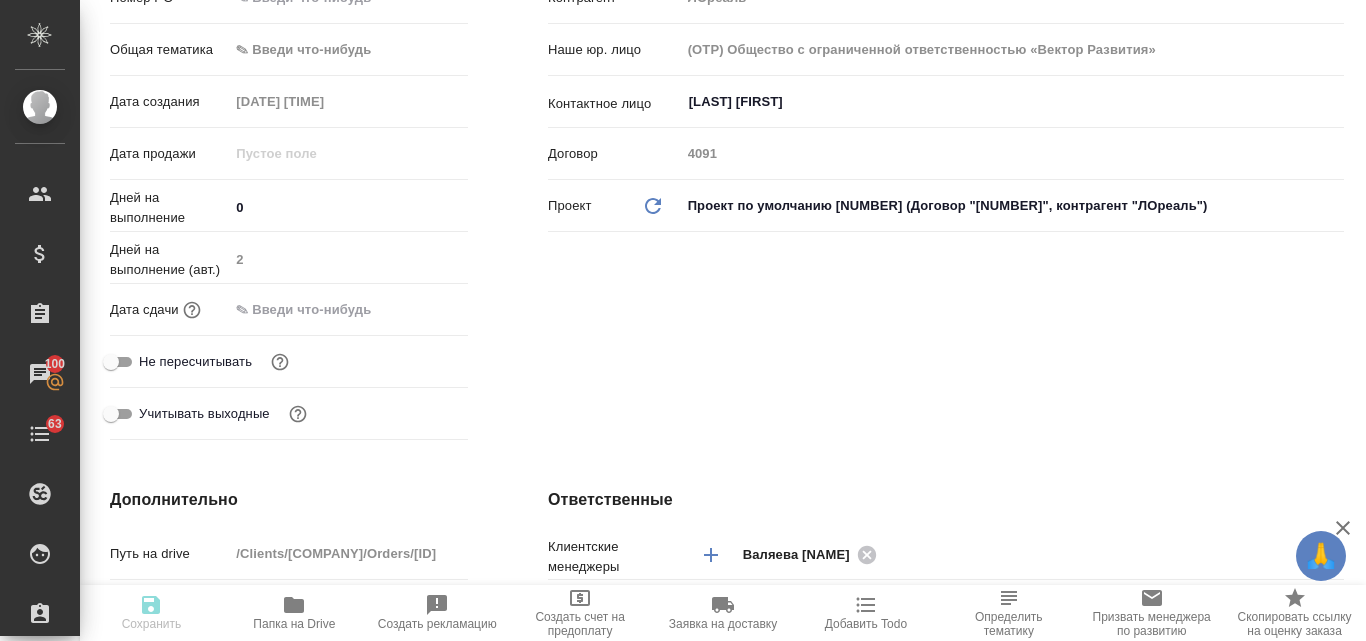type on "x" 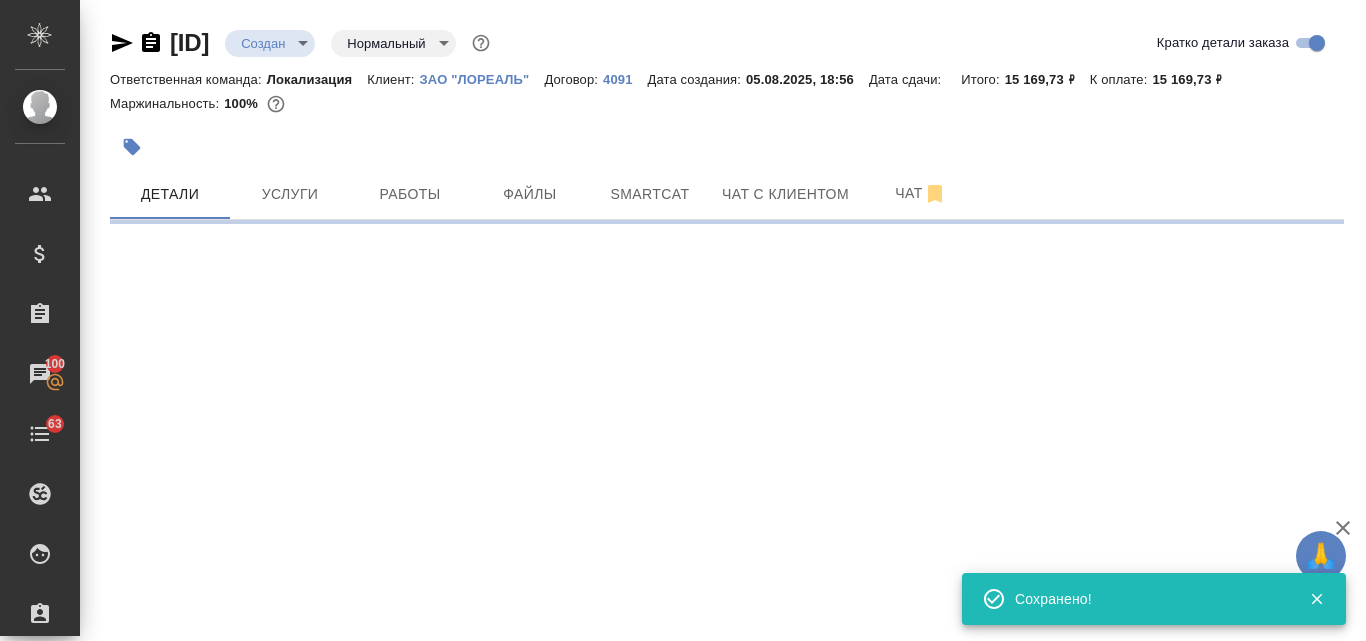 scroll, scrollTop: 0, scrollLeft: 0, axis: both 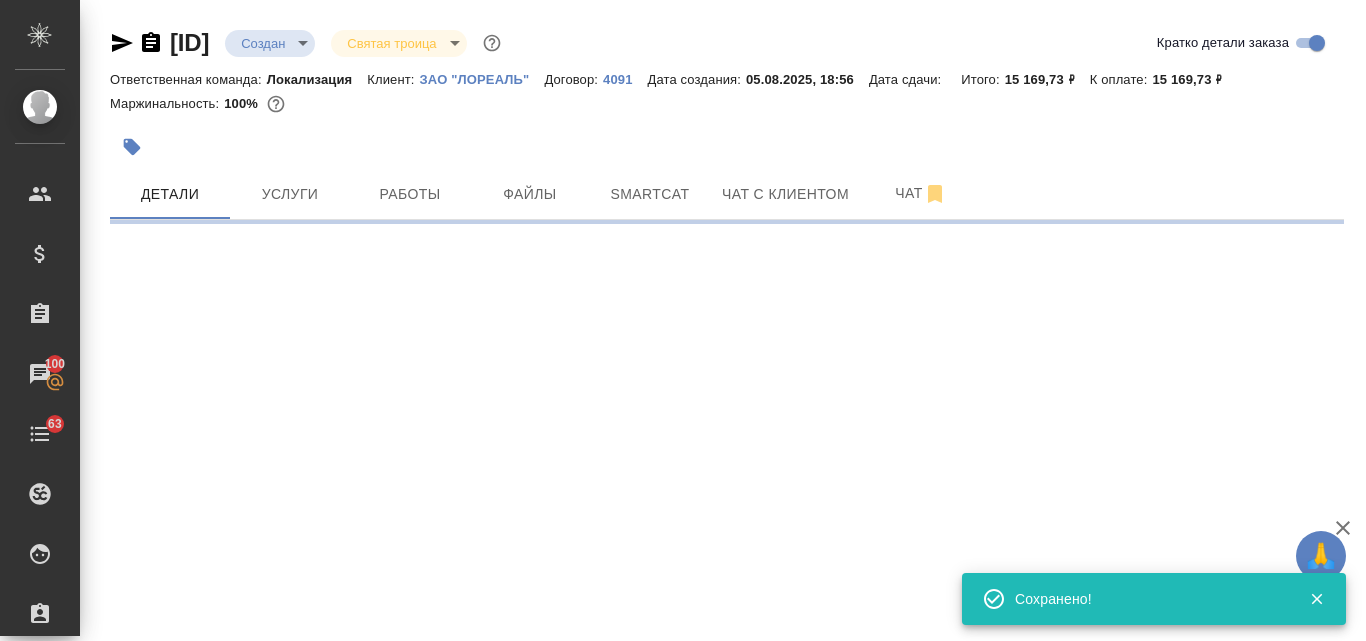 select on "RU" 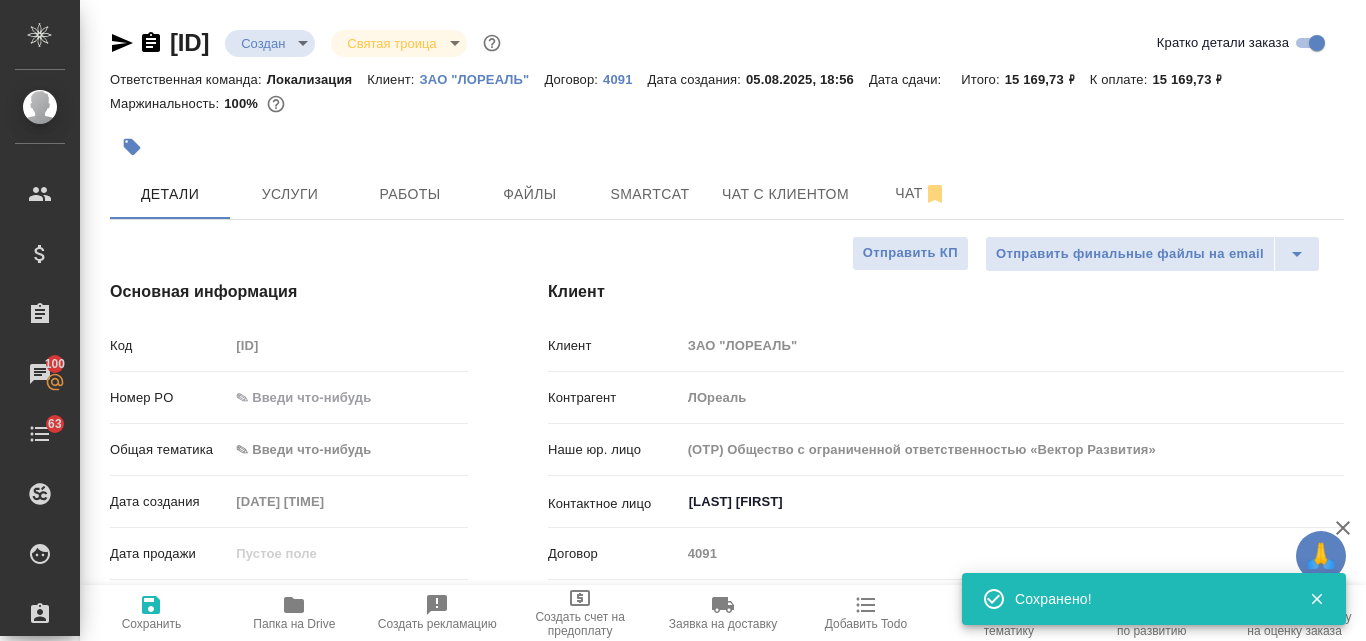 type on "x" 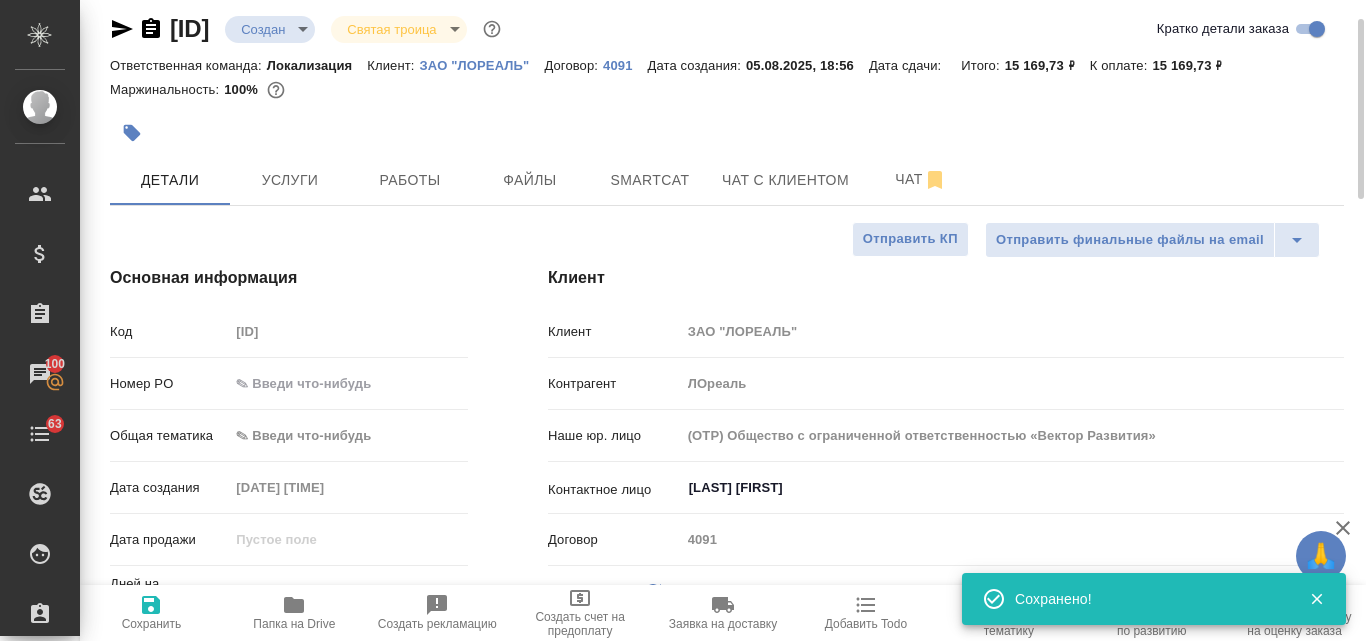 scroll, scrollTop: 0, scrollLeft: 0, axis: both 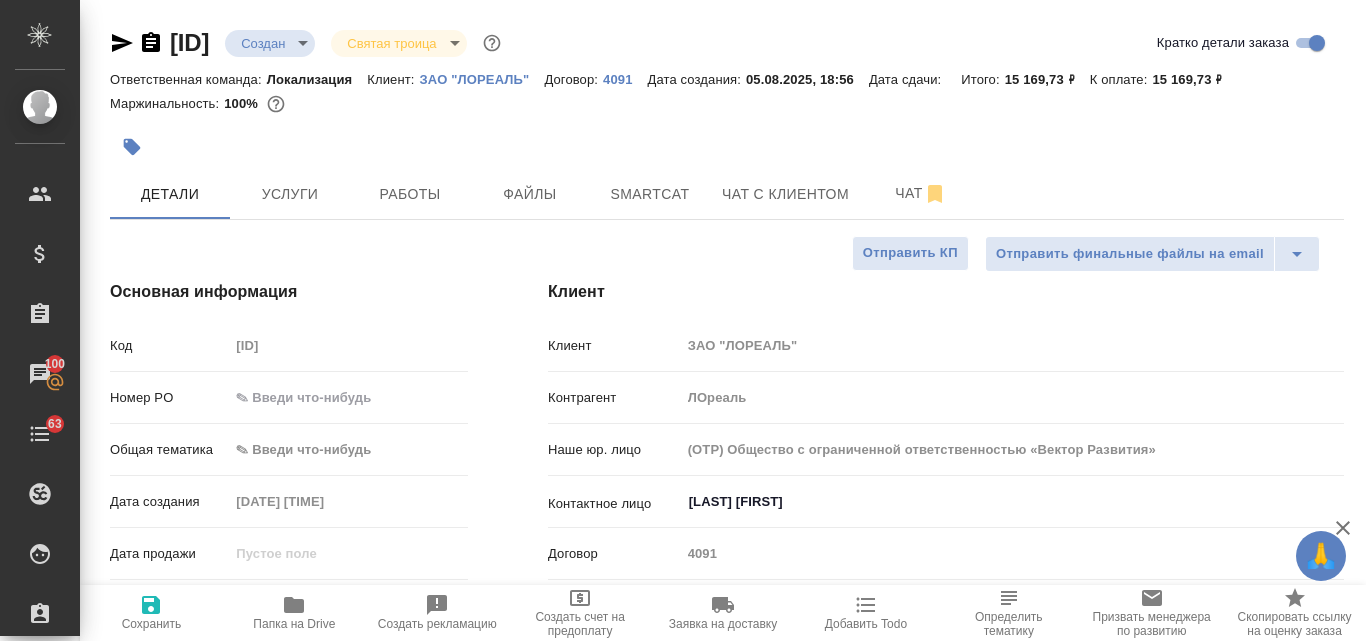 type on "x" 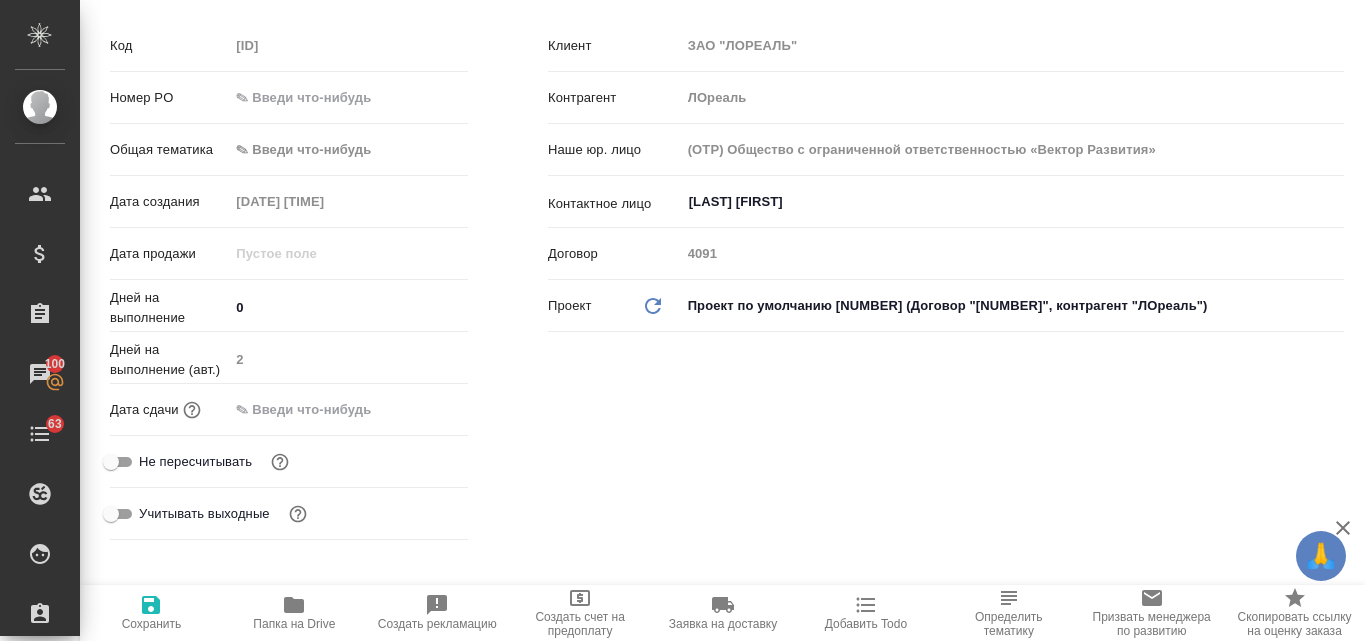 scroll, scrollTop: 0, scrollLeft: 0, axis: both 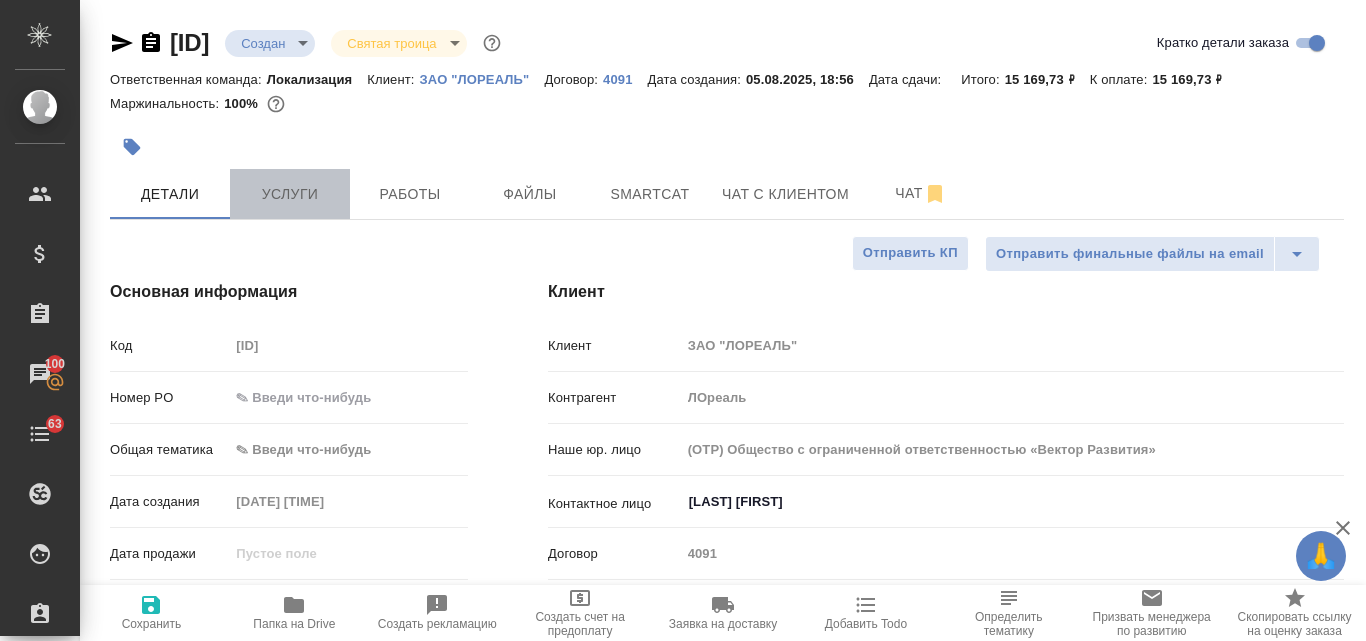click on "Услуги" at bounding box center [290, 194] 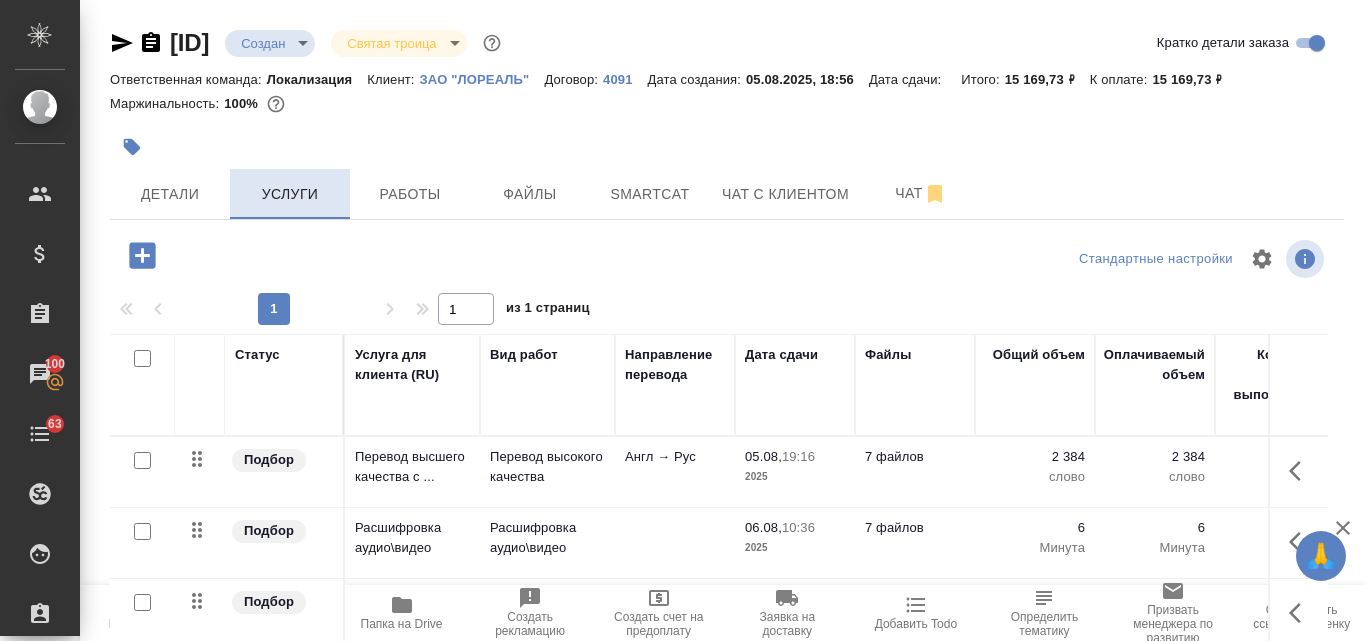 scroll, scrollTop: 174, scrollLeft: 0, axis: vertical 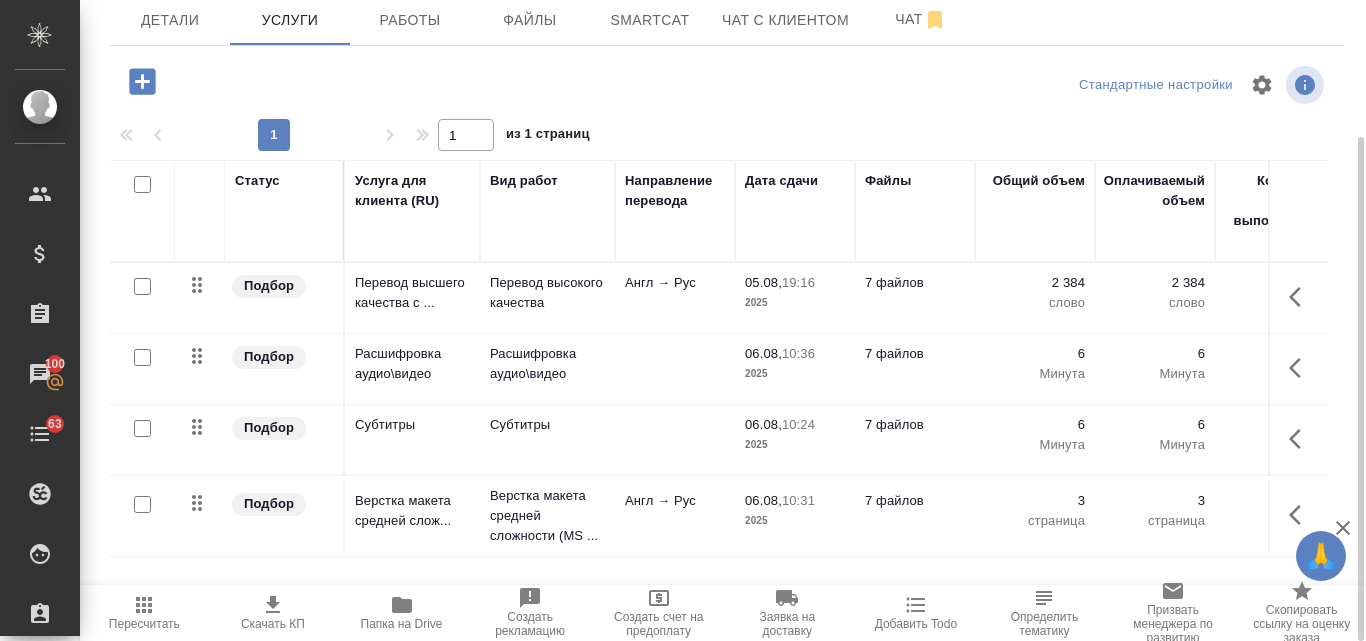 click 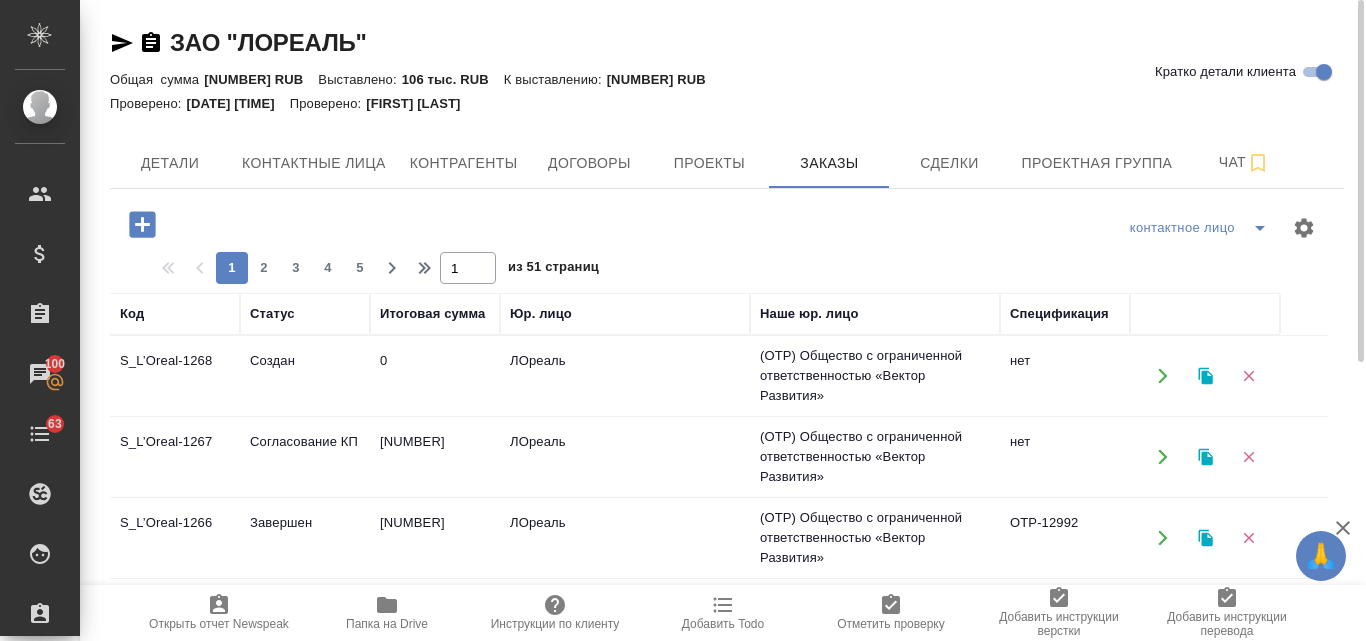 scroll, scrollTop: 0, scrollLeft: 0, axis: both 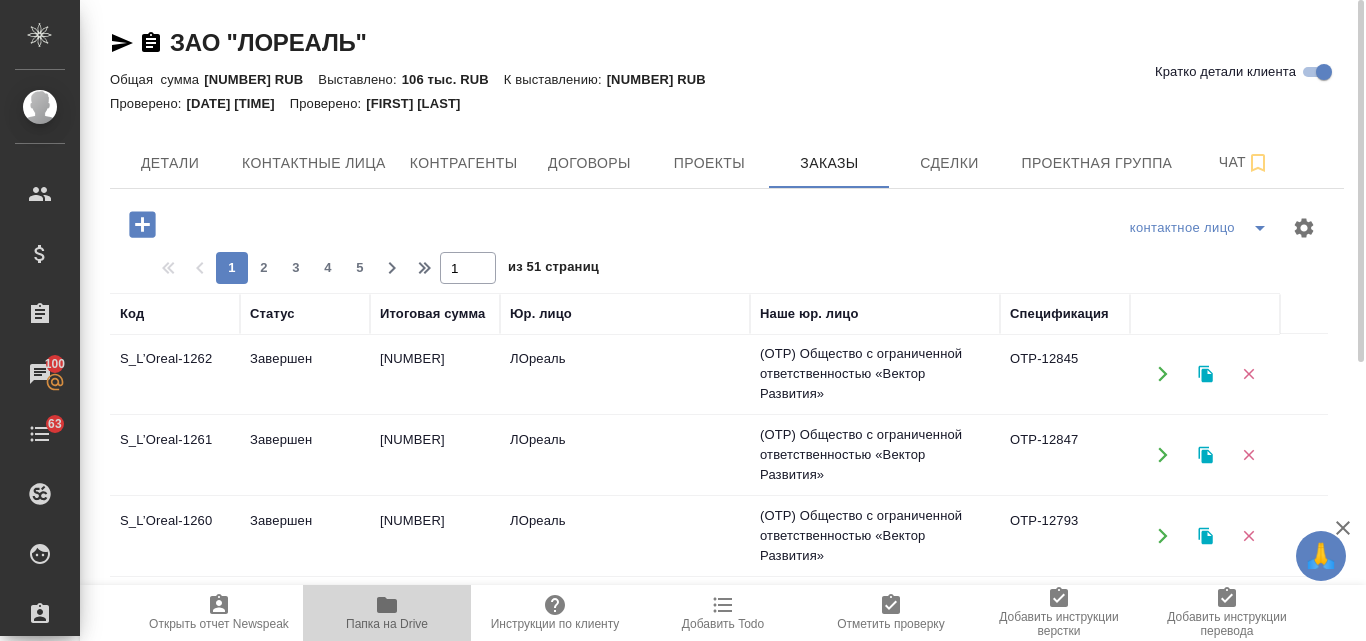 click 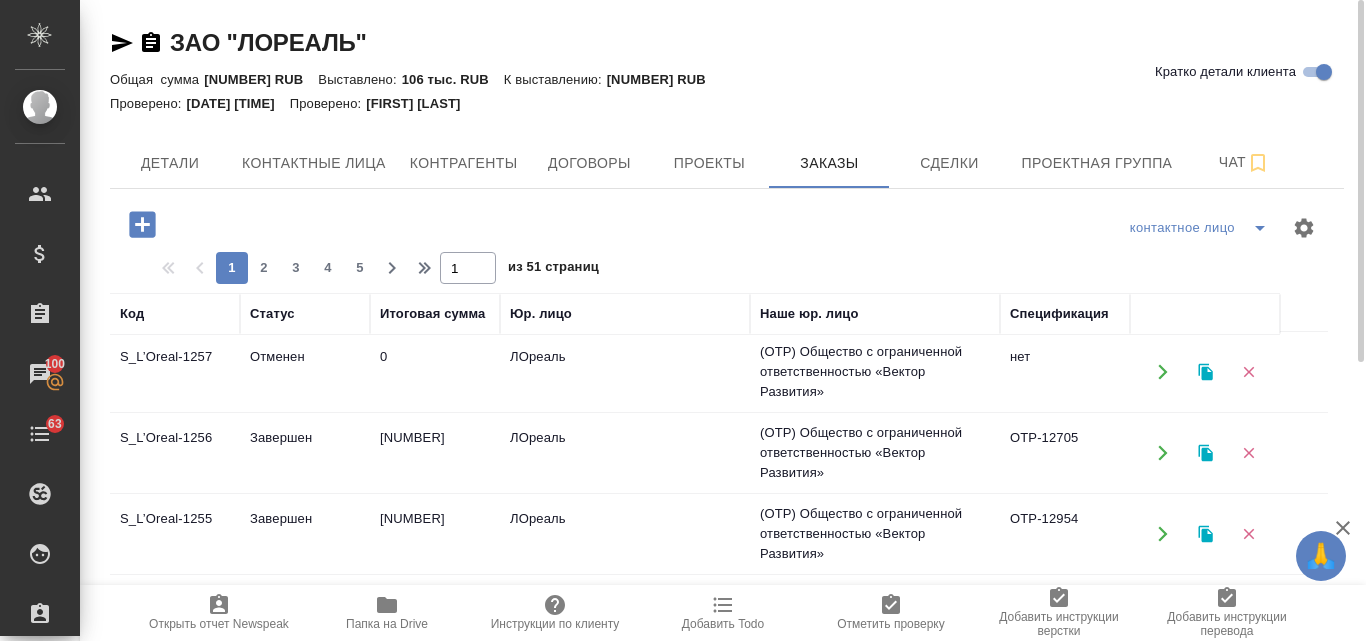 scroll, scrollTop: 888, scrollLeft: 0, axis: vertical 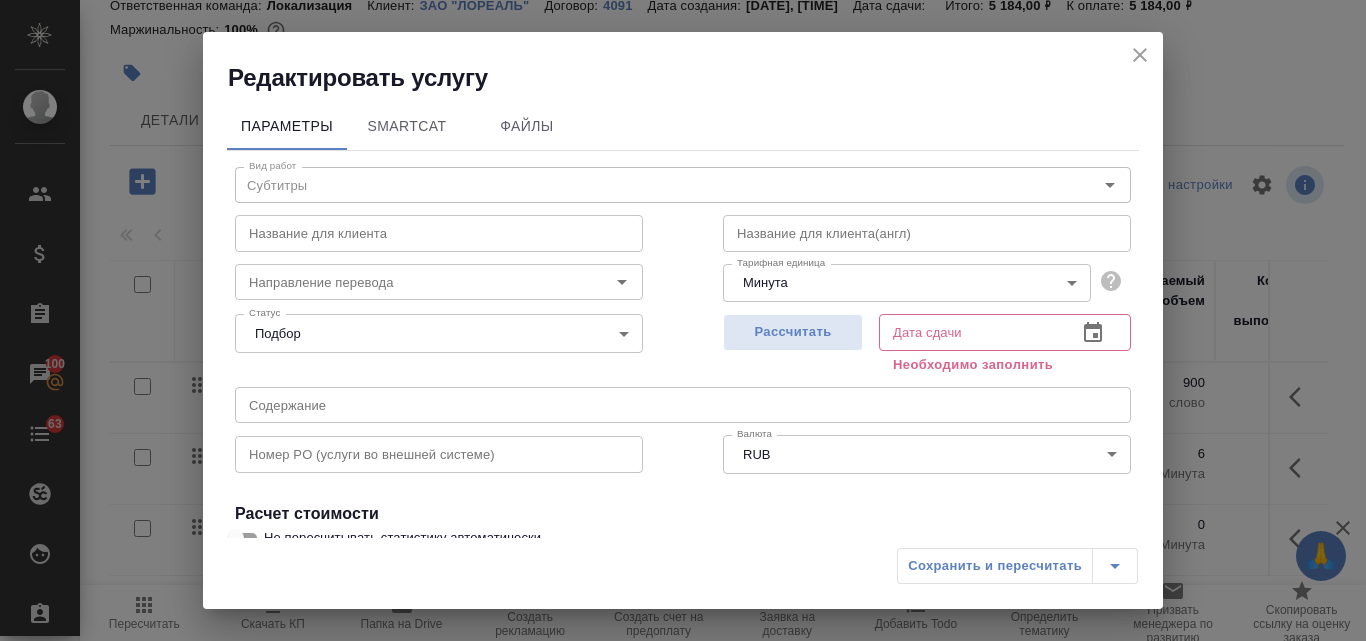 click 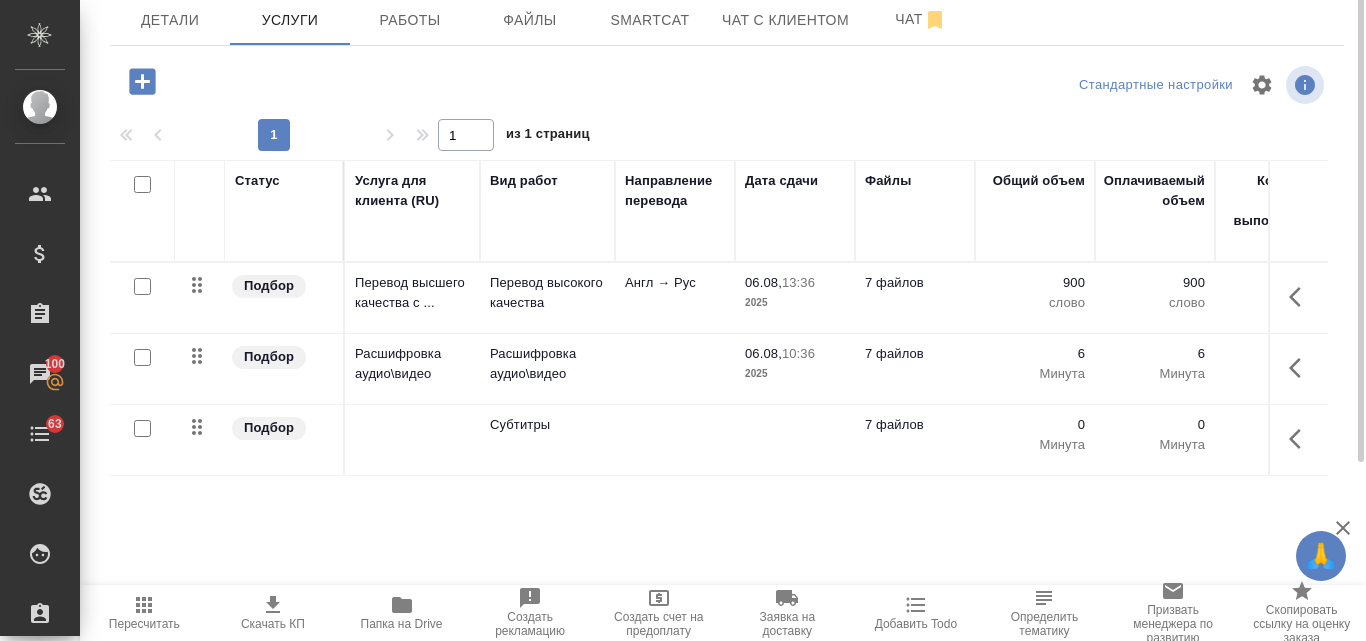 scroll, scrollTop: 0, scrollLeft: 0, axis: both 